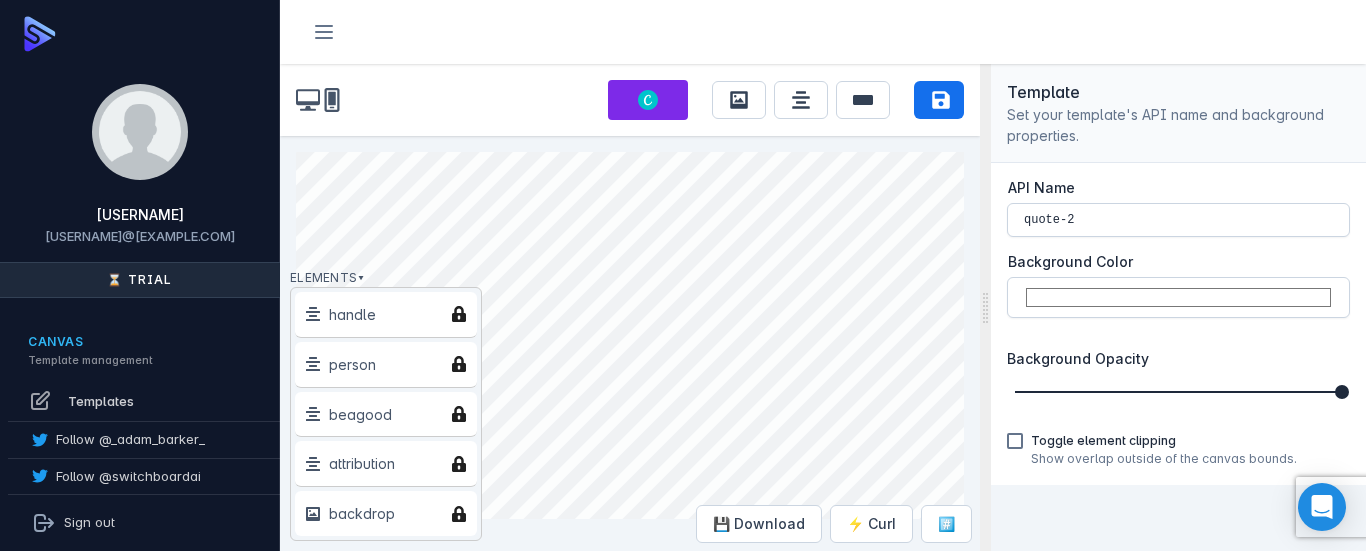 scroll, scrollTop: 0, scrollLeft: 0, axis: both 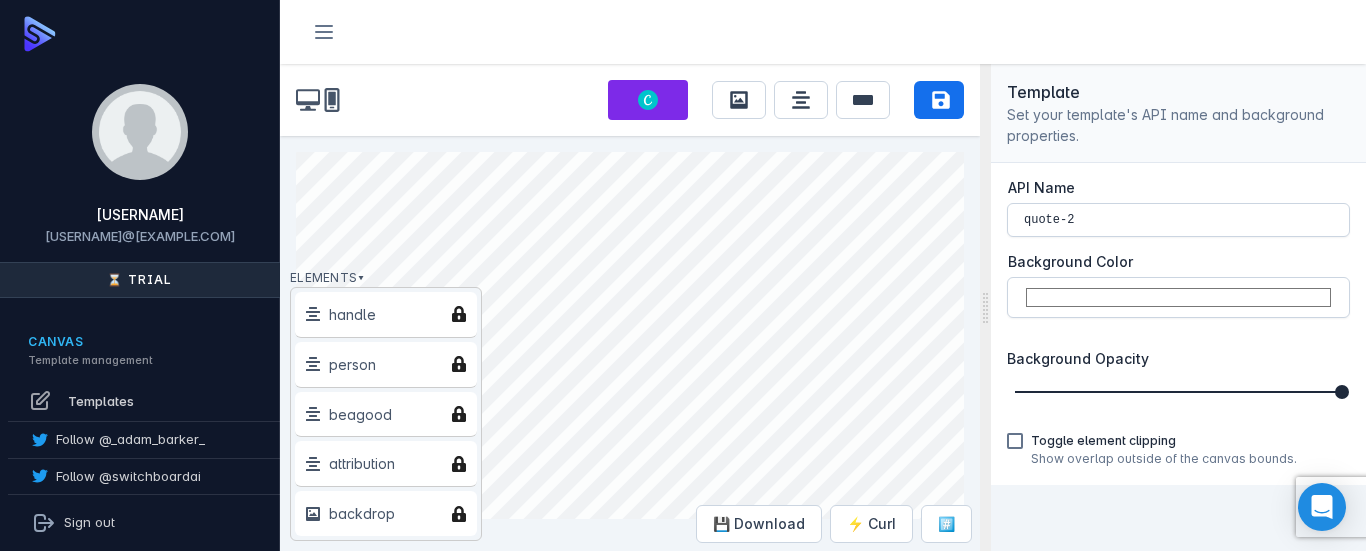 click at bounding box center (140, 132) 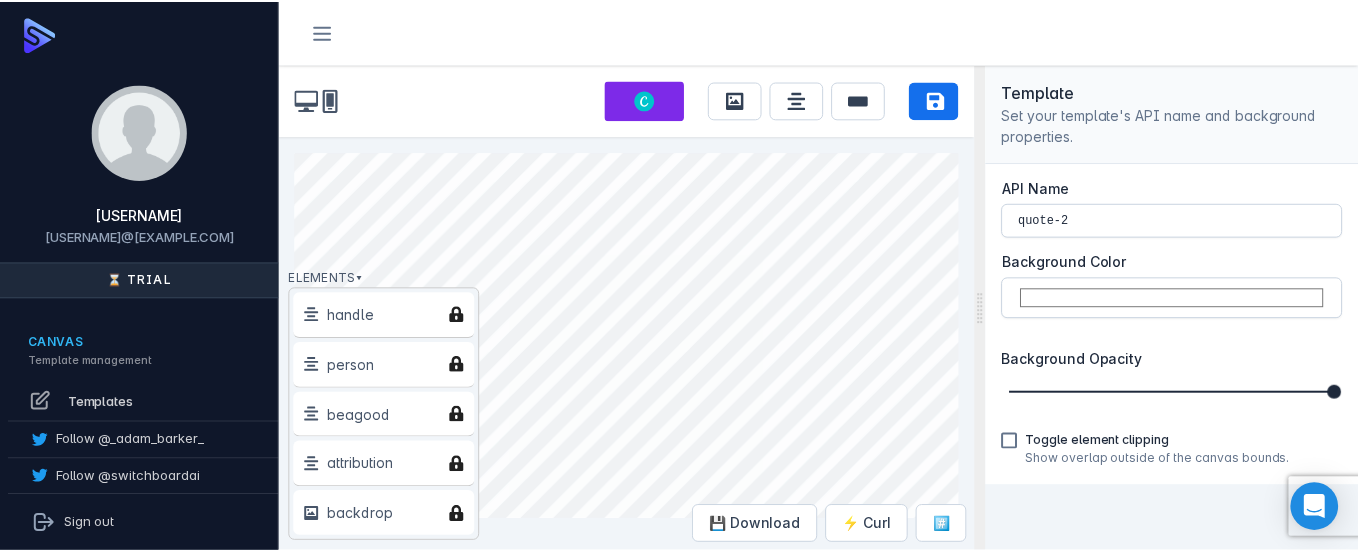 scroll, scrollTop: 100, scrollLeft: 0, axis: vertical 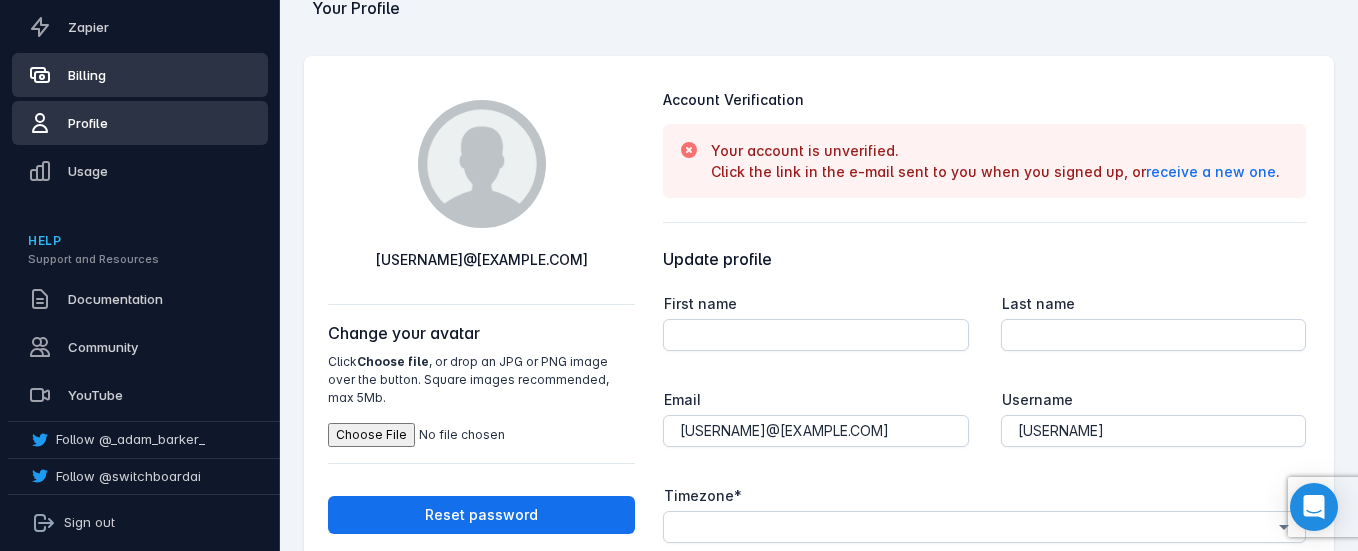 click on "Billing" at bounding box center (87, 75) 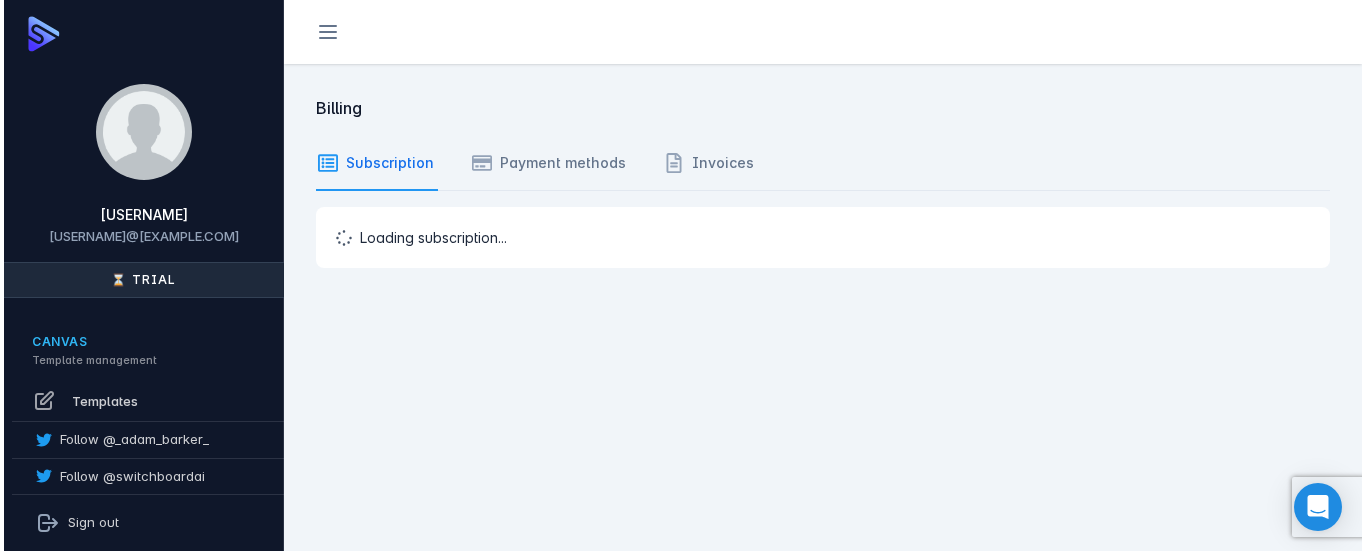 scroll, scrollTop: 0, scrollLeft: 0, axis: both 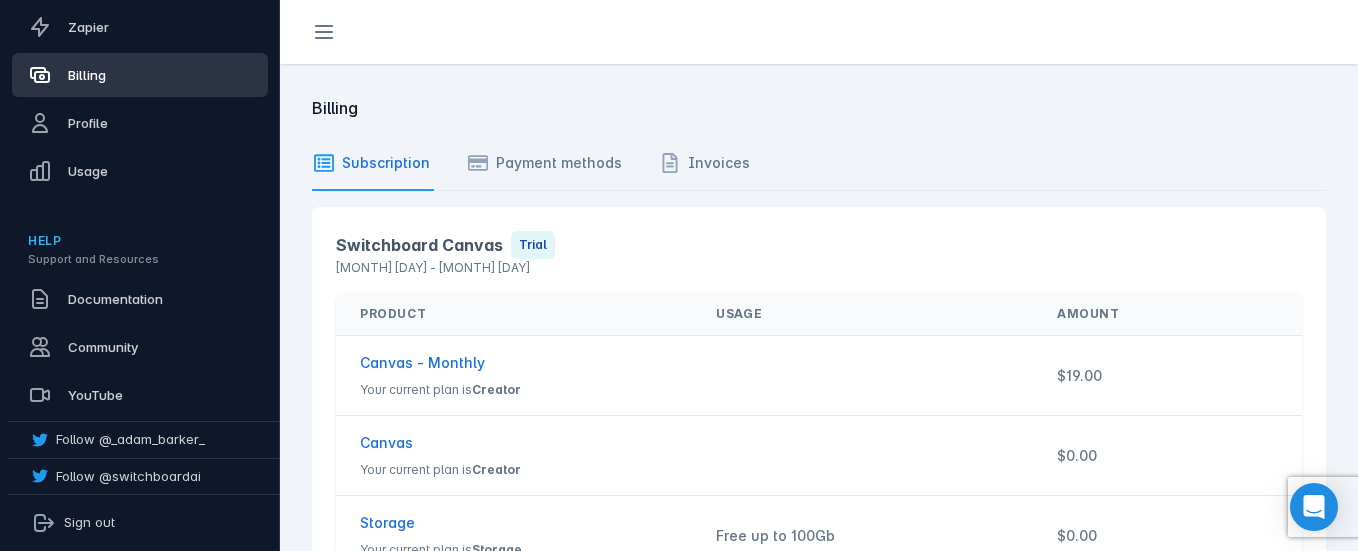 click at bounding box center (324, 32) 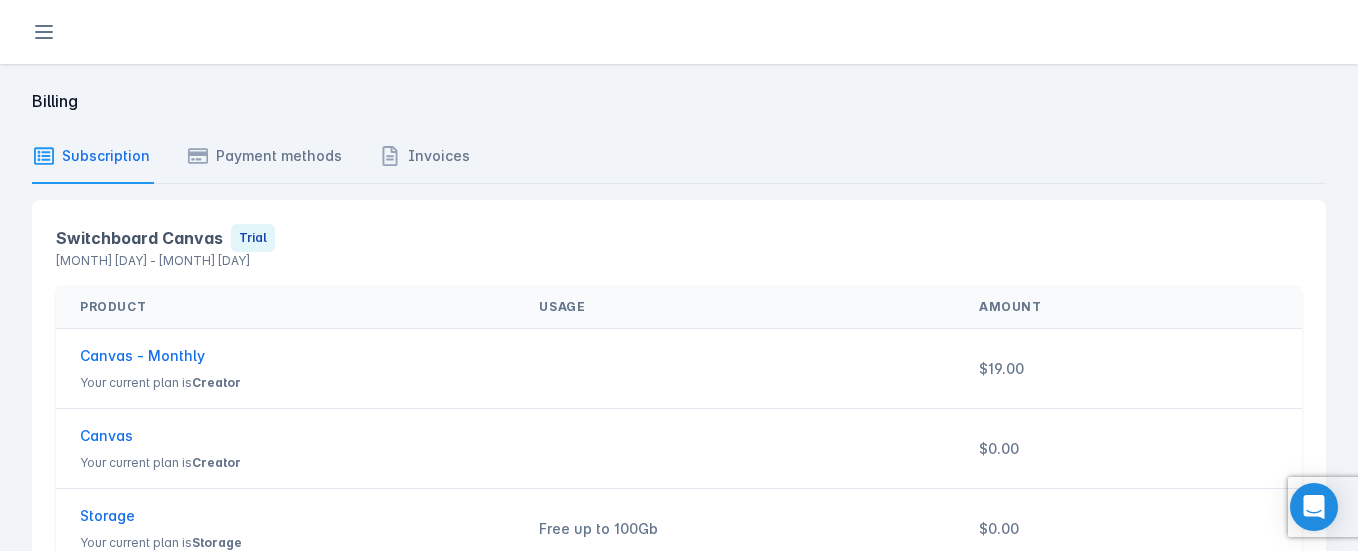 scroll, scrollTop: 8, scrollLeft: 0, axis: vertical 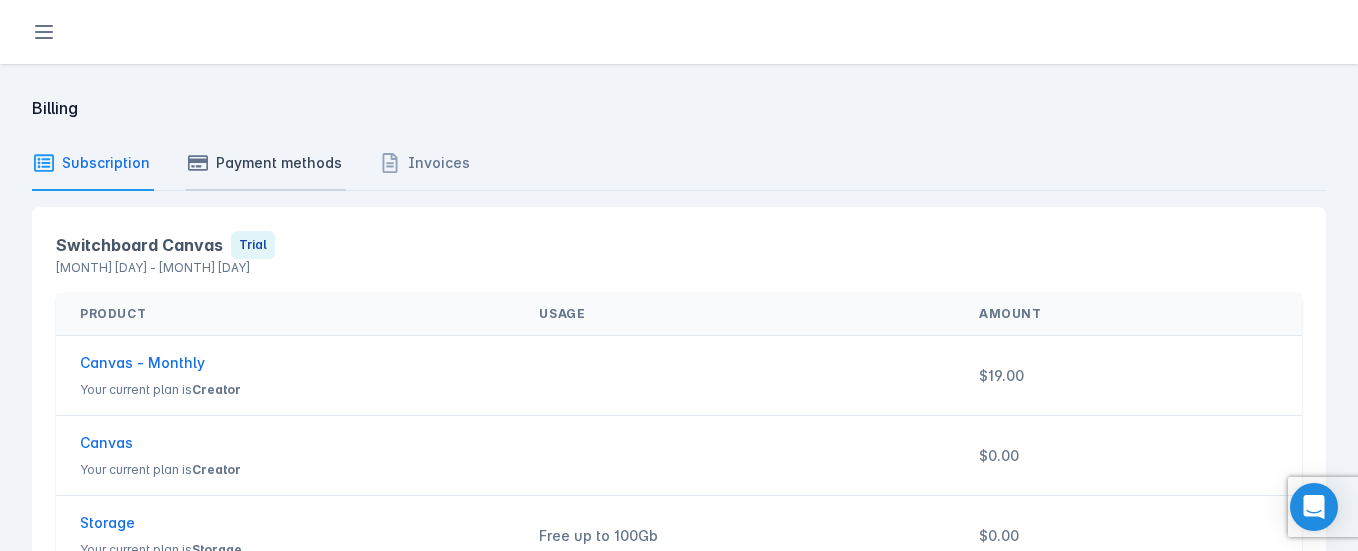 click on "Payment methods" at bounding box center (279, 162) 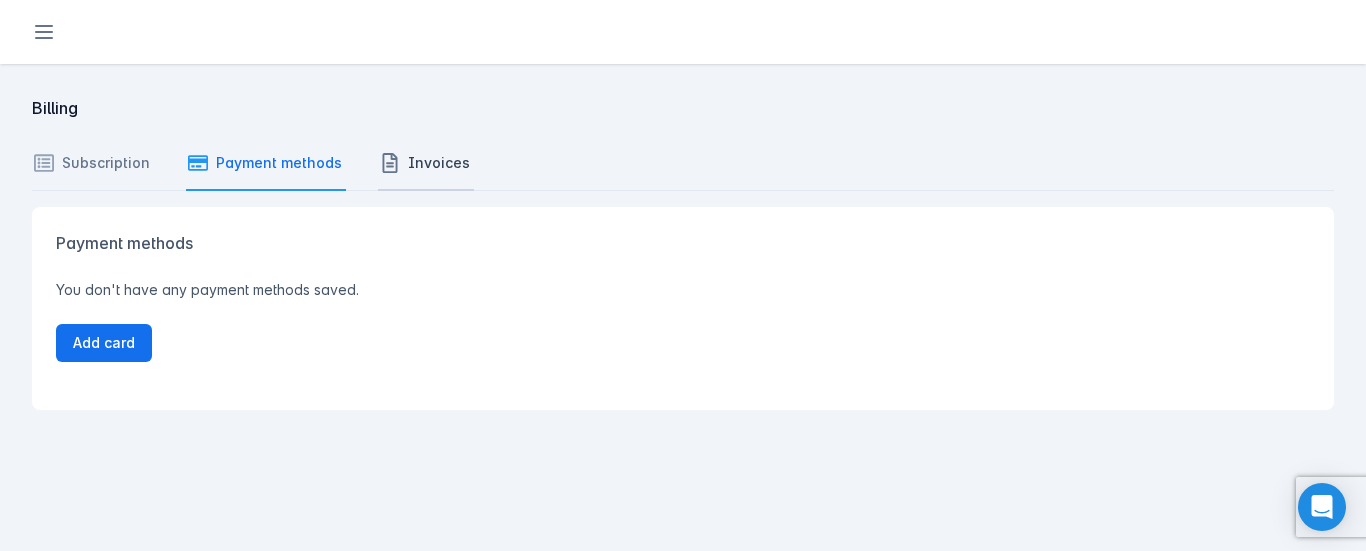 click on "Invoices" at bounding box center [106, 162] 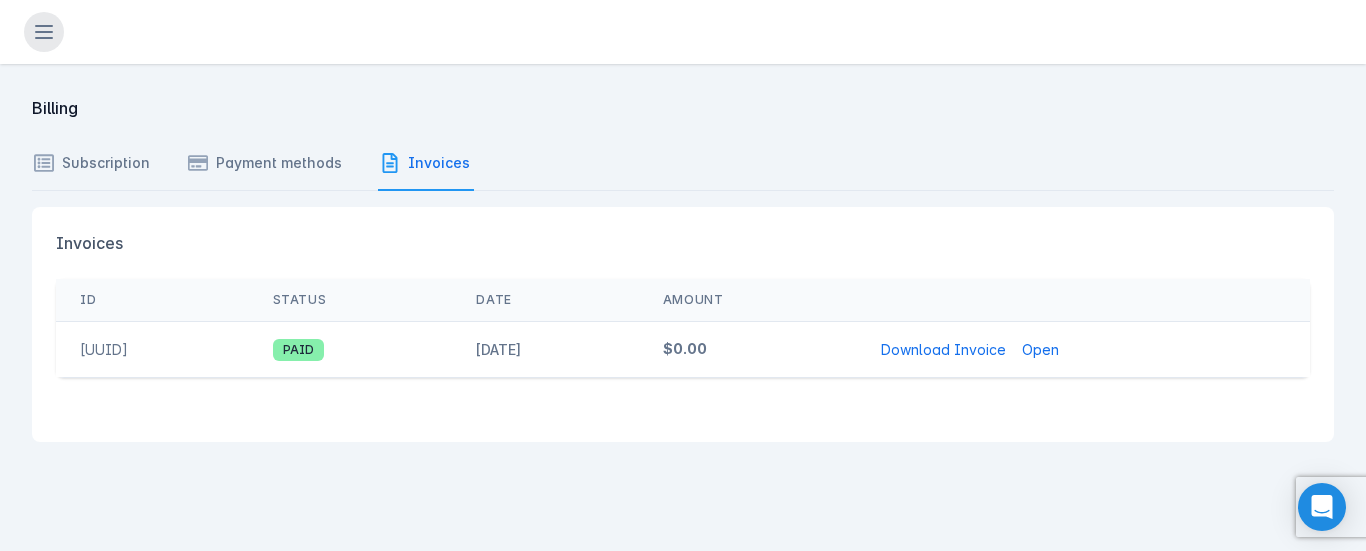 click at bounding box center [44, 32] 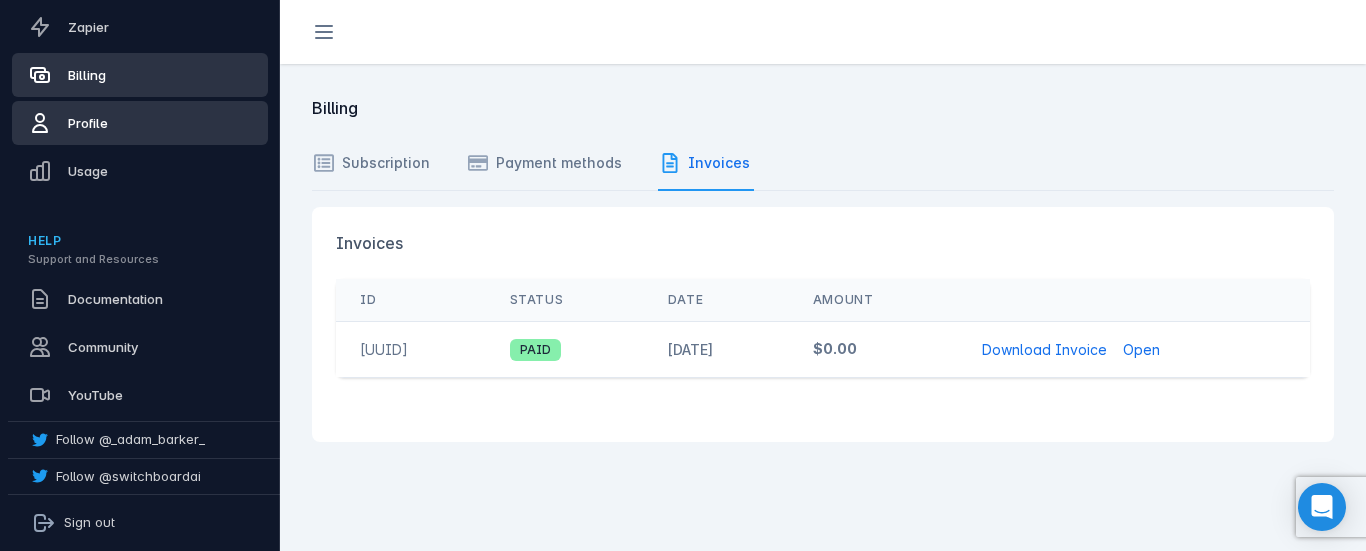 click on "Profile" at bounding box center (140, 123) 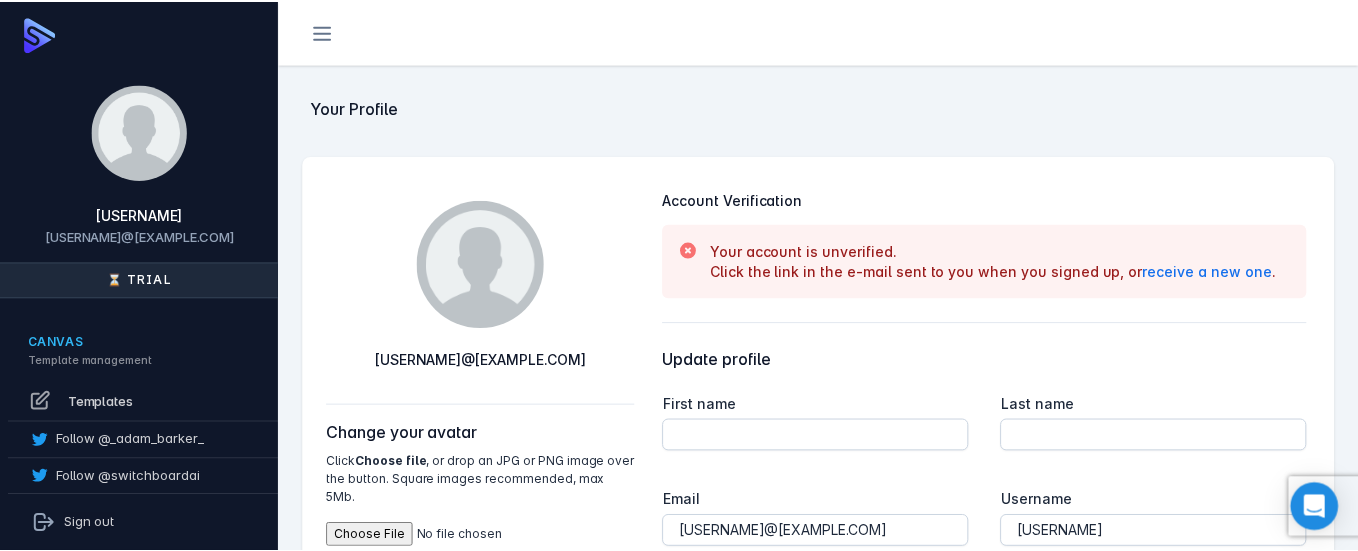 scroll, scrollTop: 100, scrollLeft: 0, axis: vertical 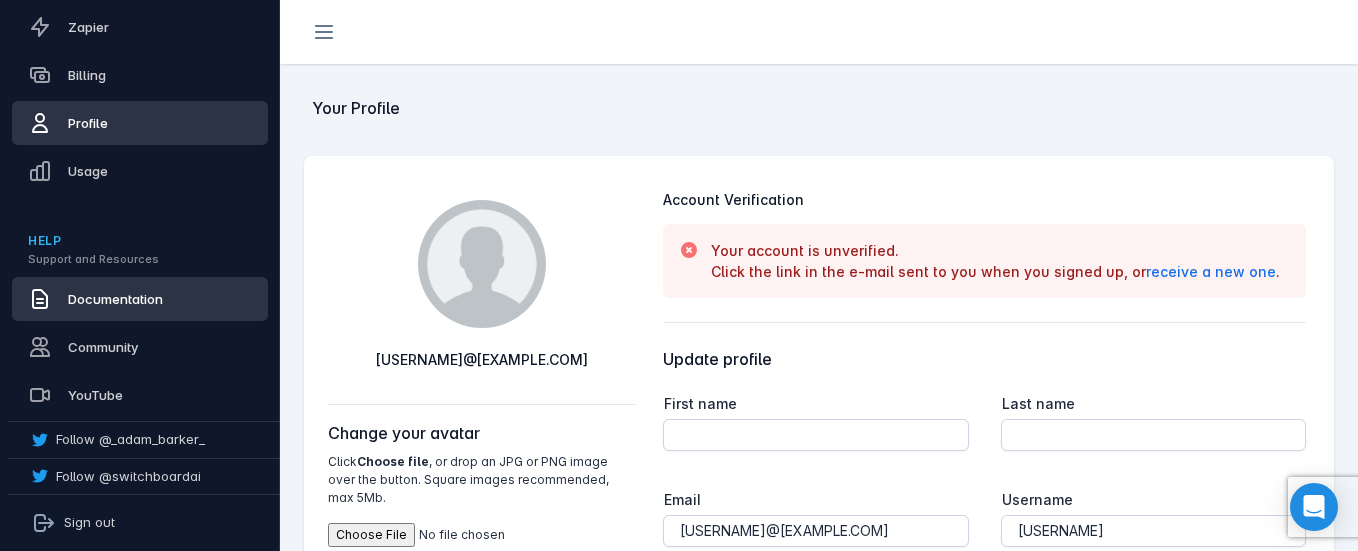 click on "Documentation" at bounding box center (115, 299) 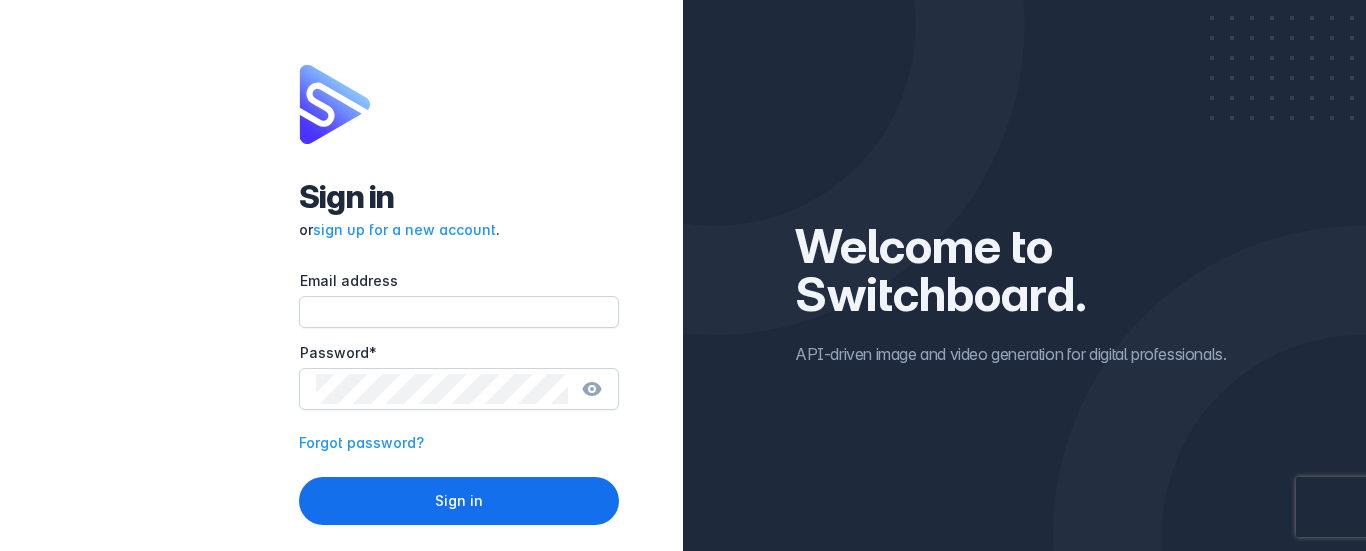 scroll, scrollTop: 0, scrollLeft: 0, axis: both 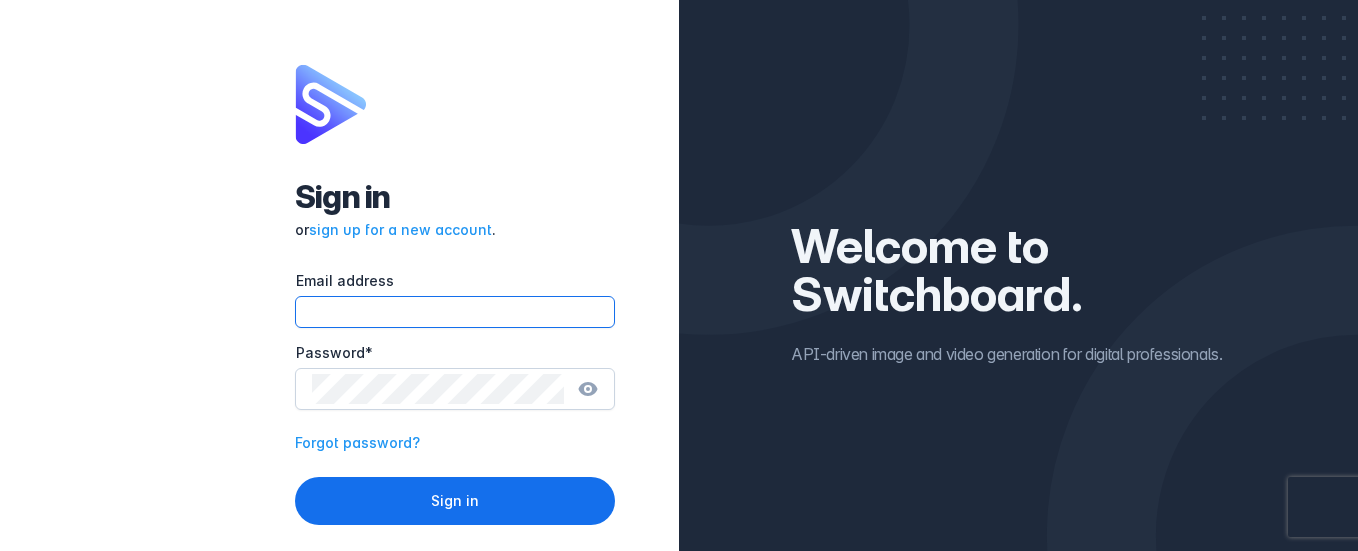 click on "Email address" at bounding box center [455, 312] 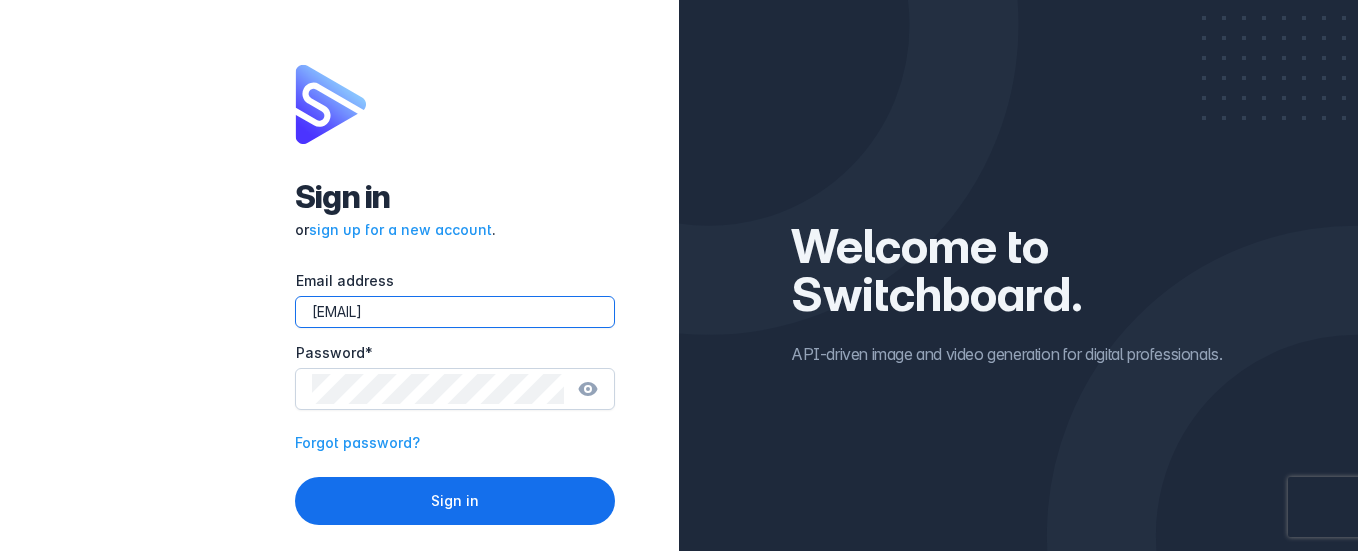 click on "Sign in" at bounding box center (455, 501) 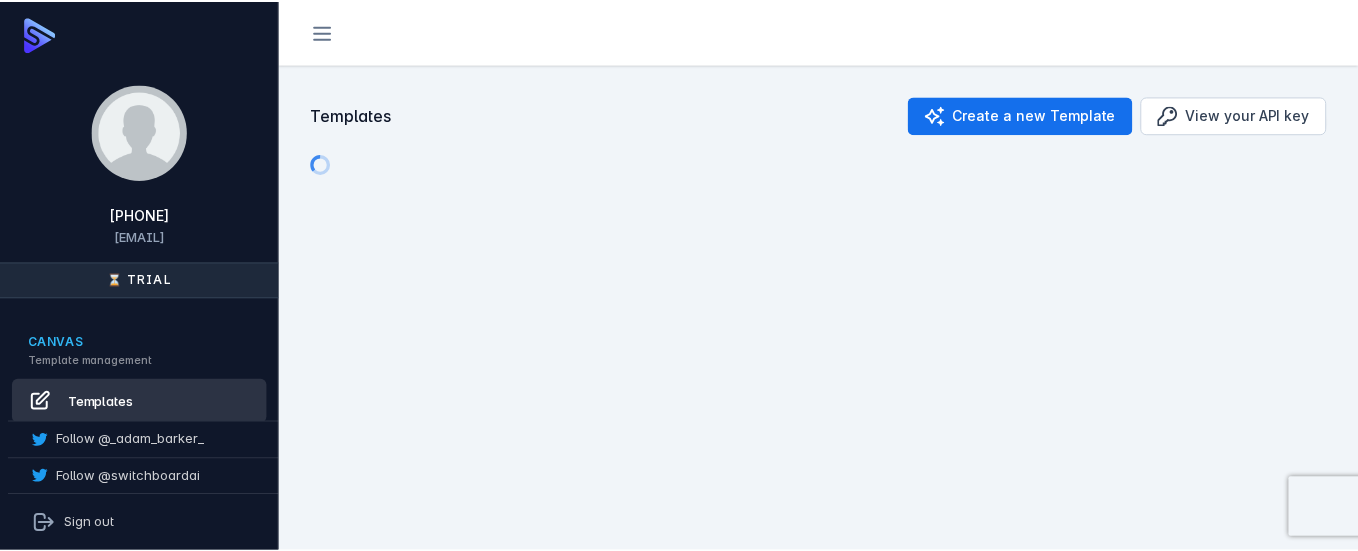 scroll, scrollTop: 379, scrollLeft: 0, axis: vertical 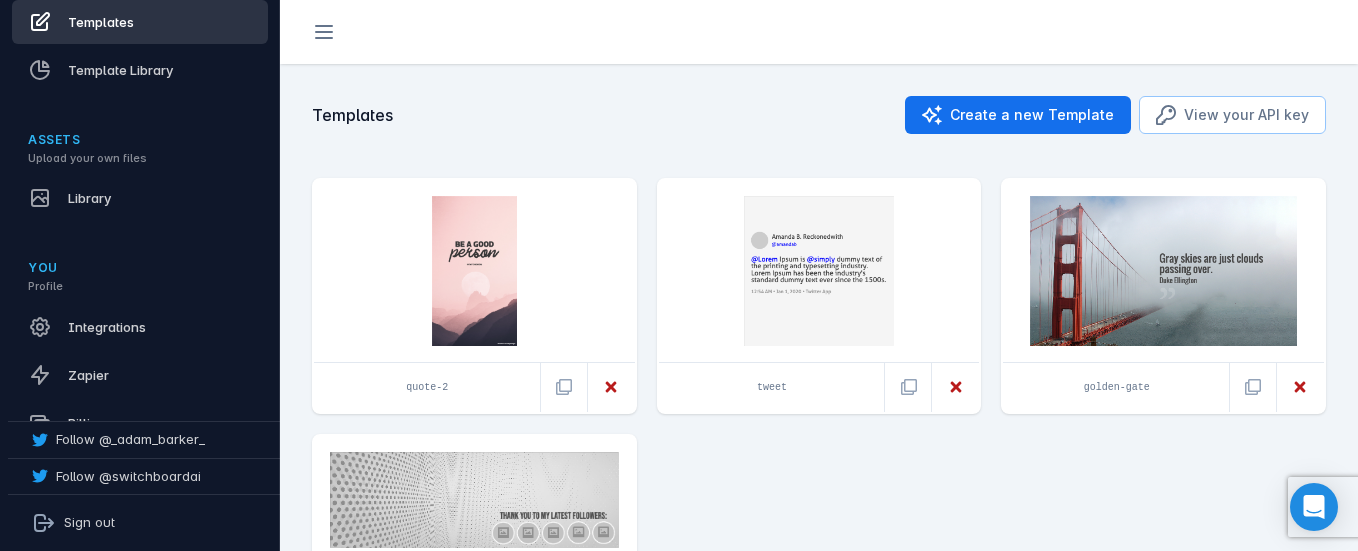 click on "View your API key" at bounding box center [1232, 115] 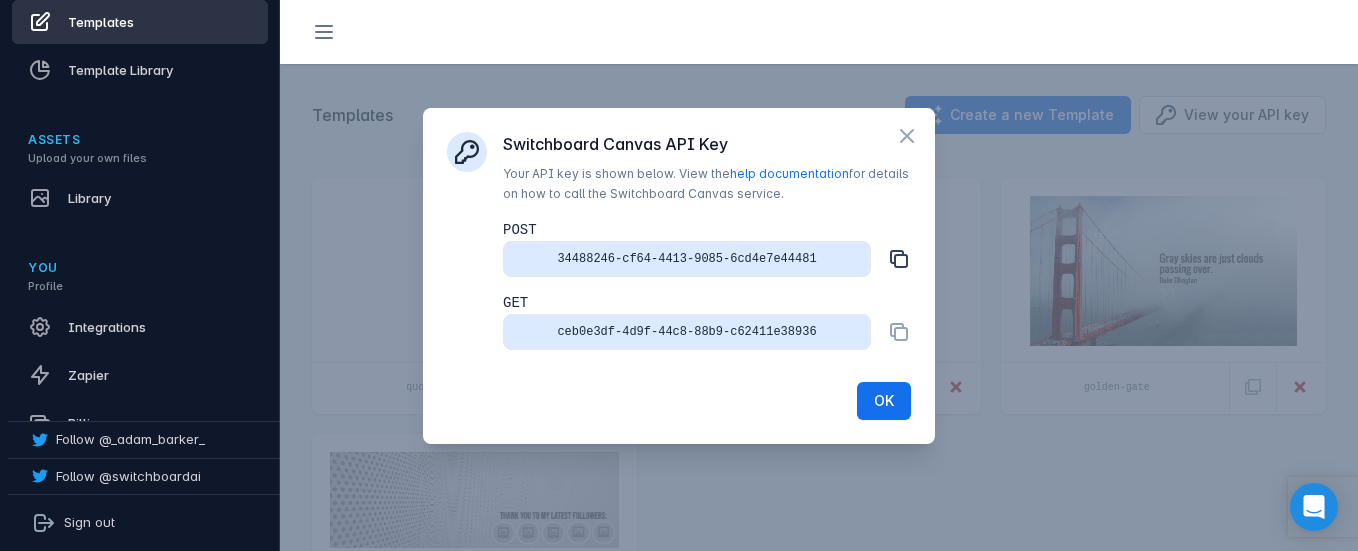 click at bounding box center [899, 259] 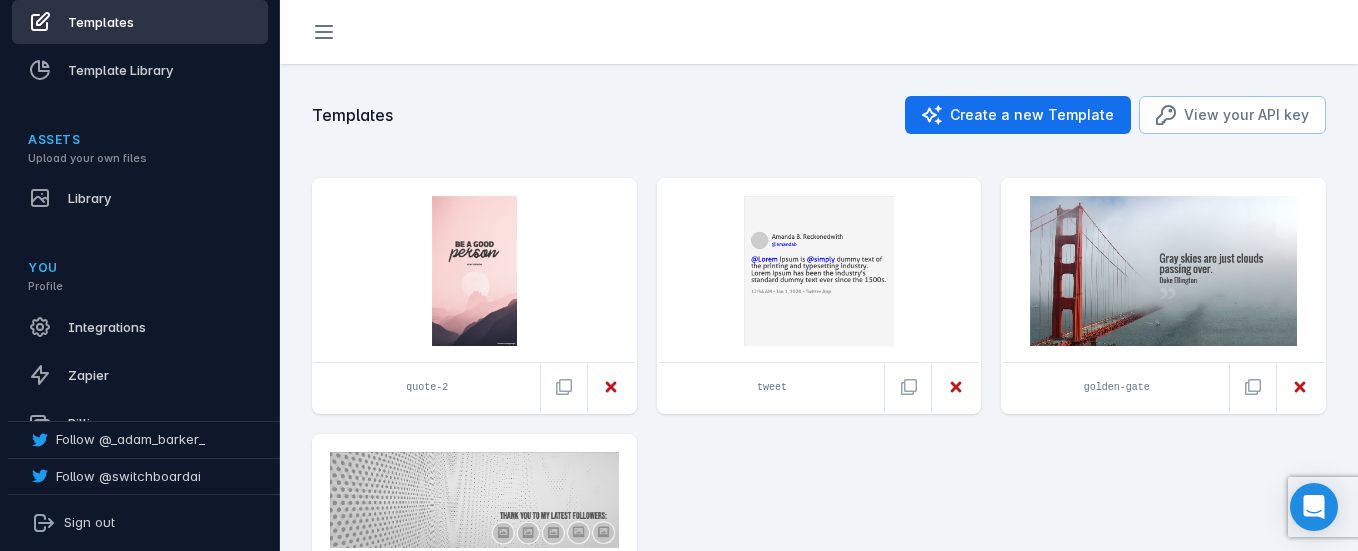 click on "View your API key" at bounding box center [1232, 115] 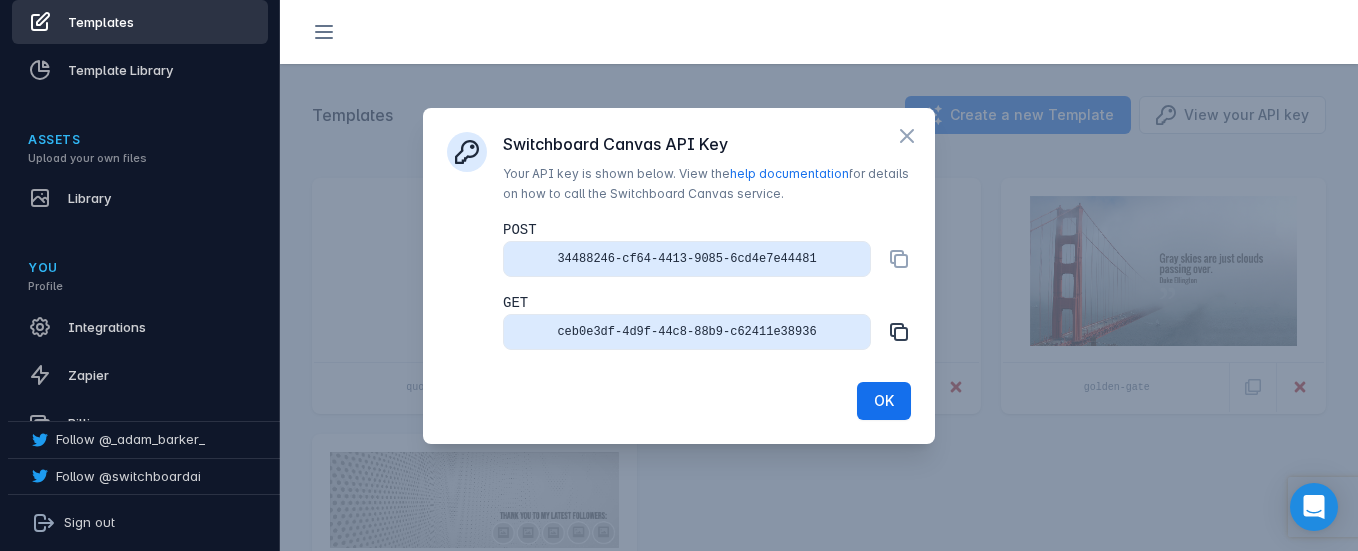 click at bounding box center (899, 259) 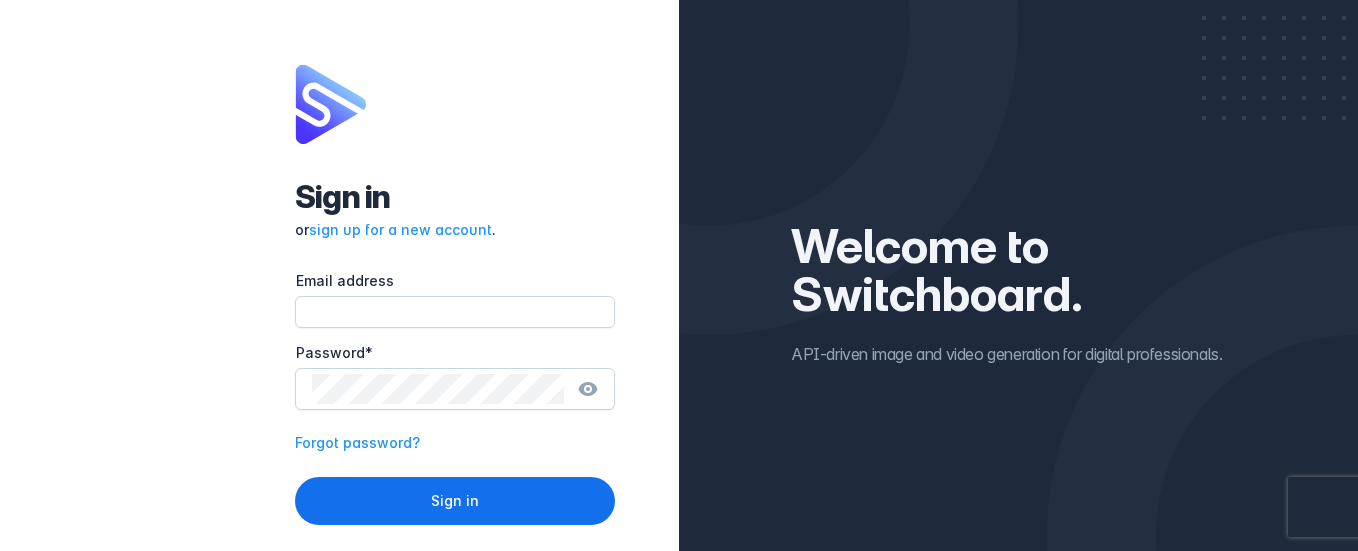 scroll, scrollTop: 0, scrollLeft: 0, axis: both 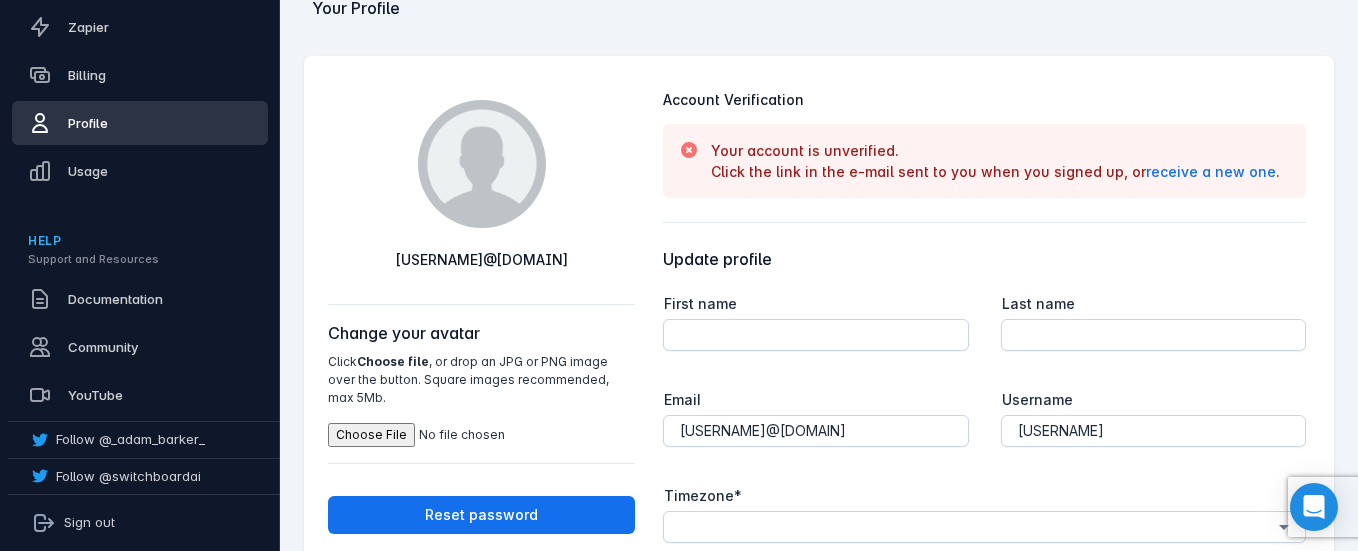click on "Sign out" at bounding box center [73, 523] 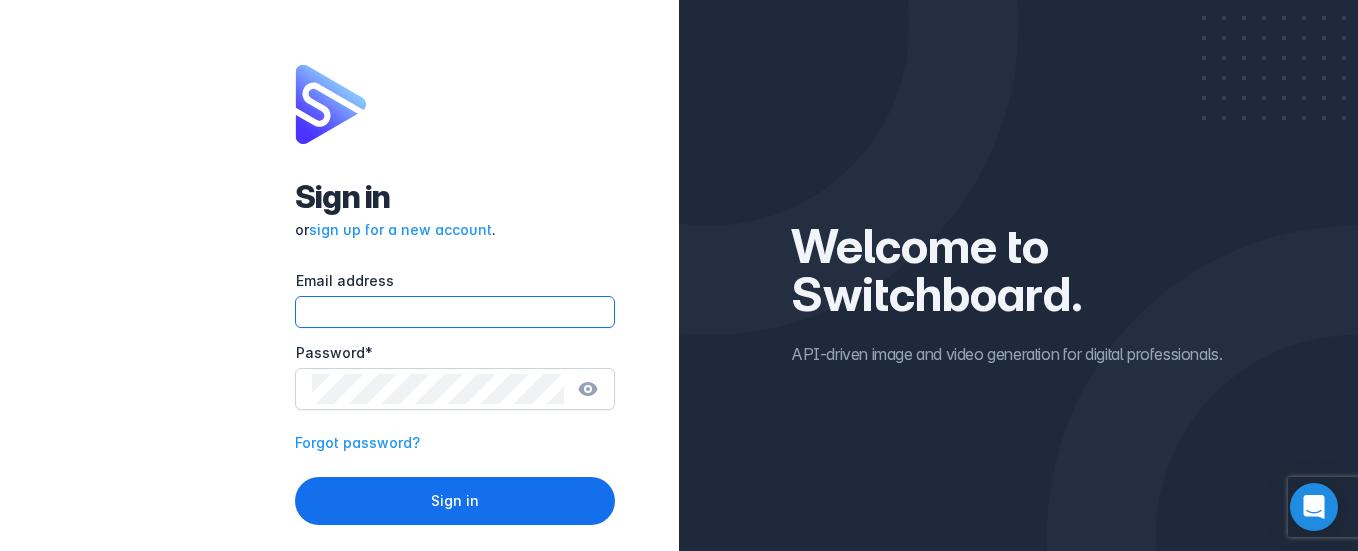 click on "Email address" at bounding box center [455, 312] 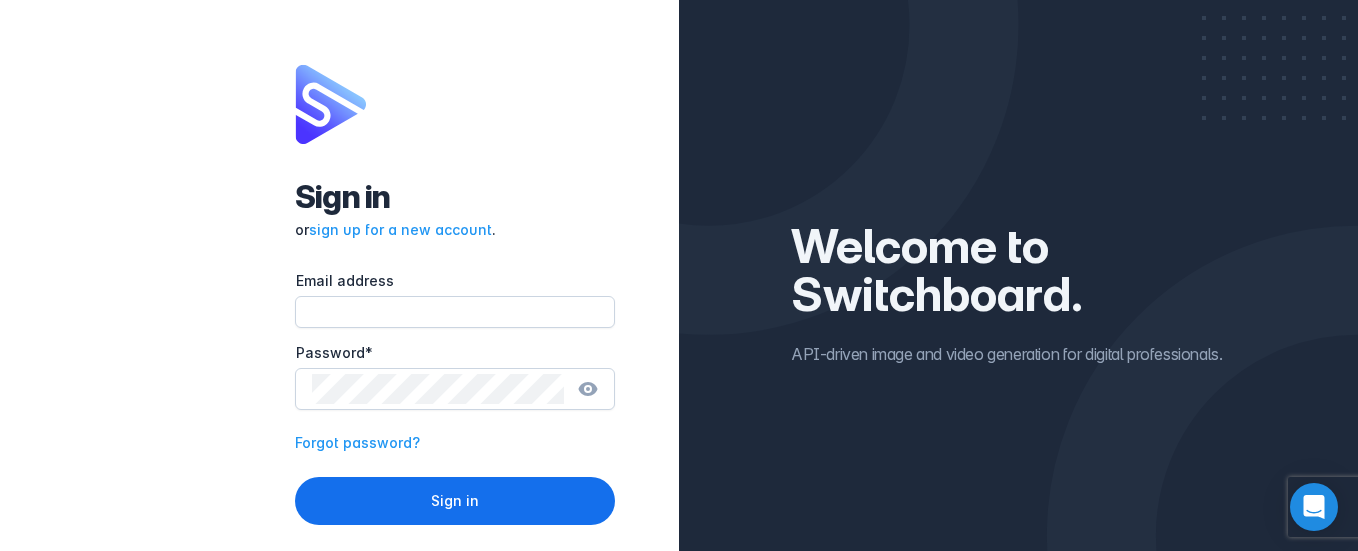 type on "[USERNAME]@[EXAMPLE.COM]" 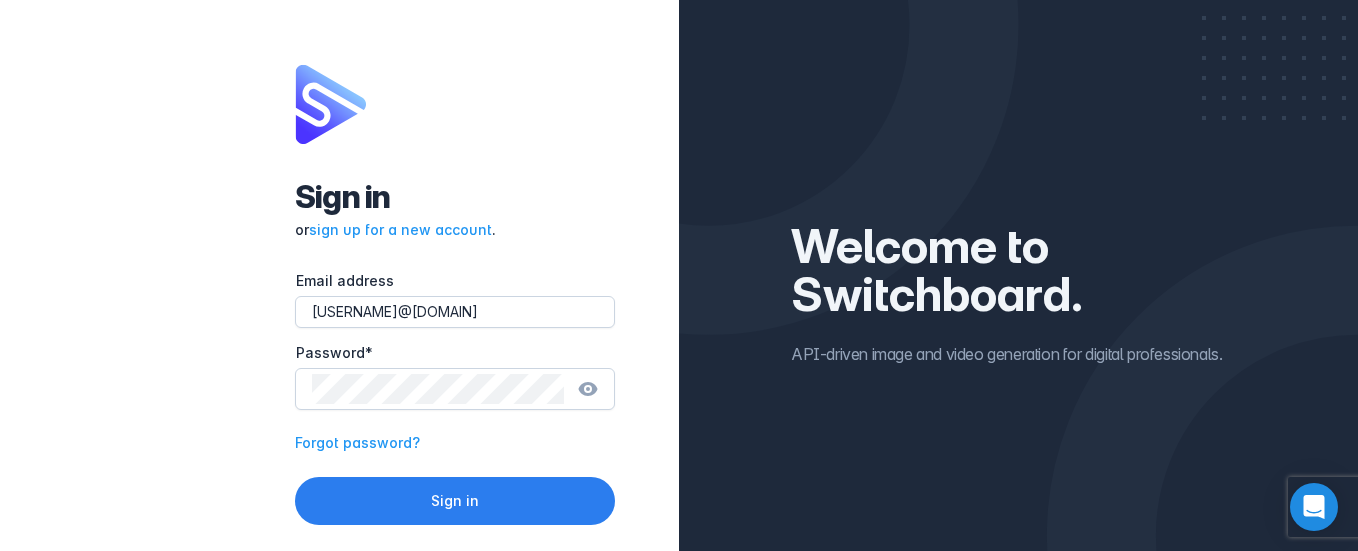 click on "Sign in" at bounding box center (455, 501) 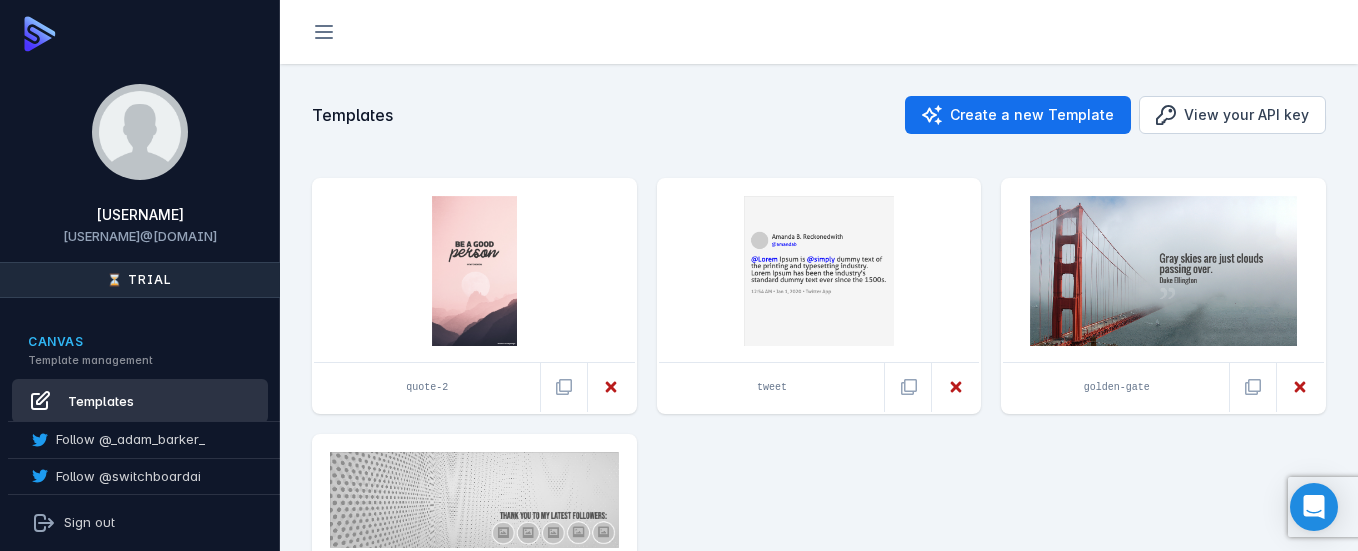 scroll, scrollTop: 379, scrollLeft: 0, axis: vertical 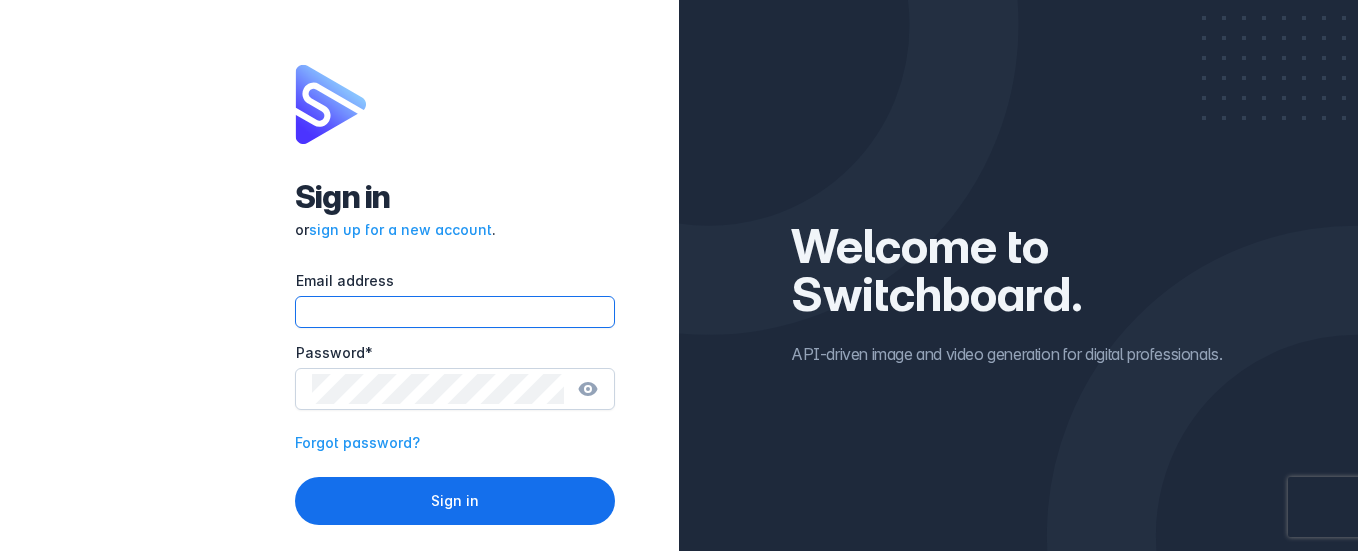 click on "Email address" at bounding box center (455, 312) 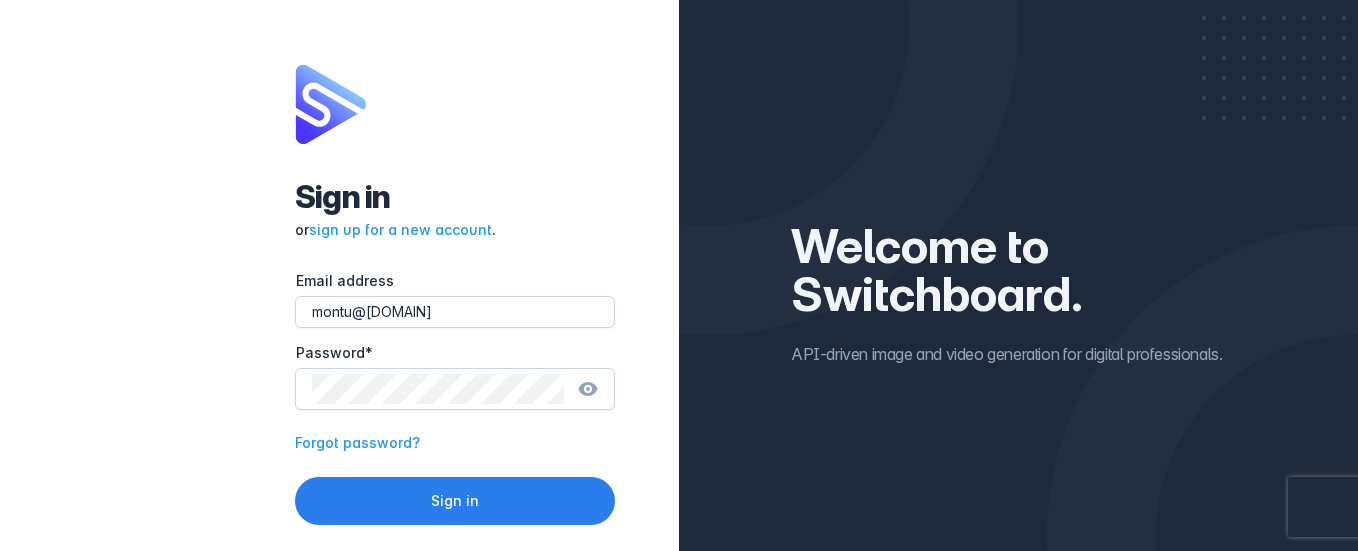 click on "Sign in" at bounding box center (455, 501) 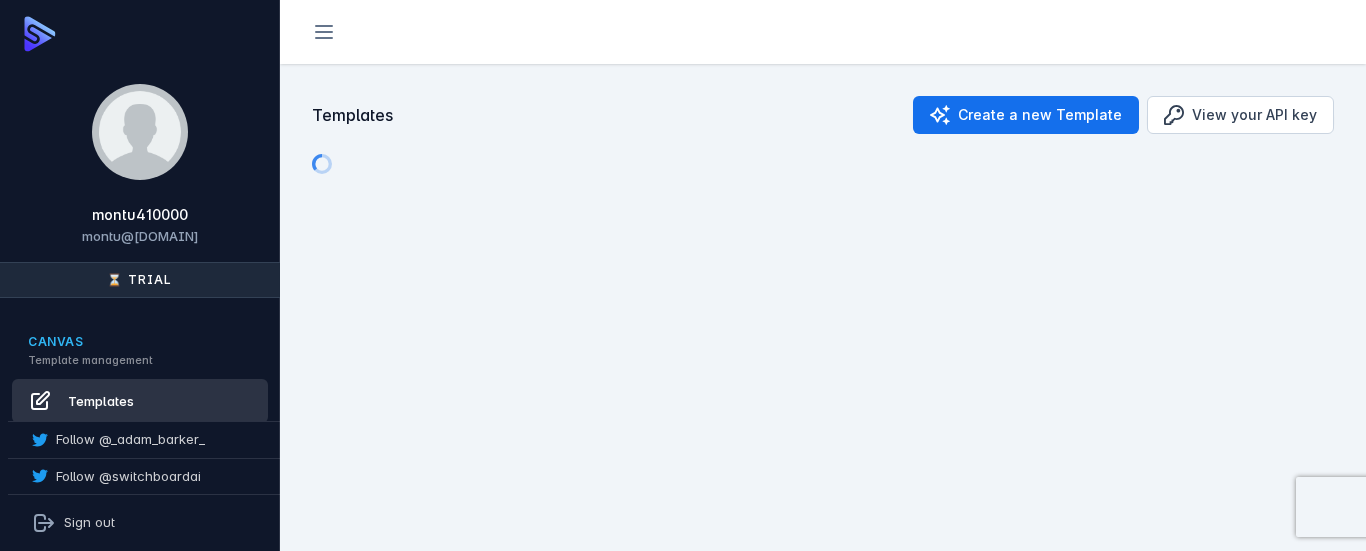 scroll, scrollTop: 379, scrollLeft: 0, axis: vertical 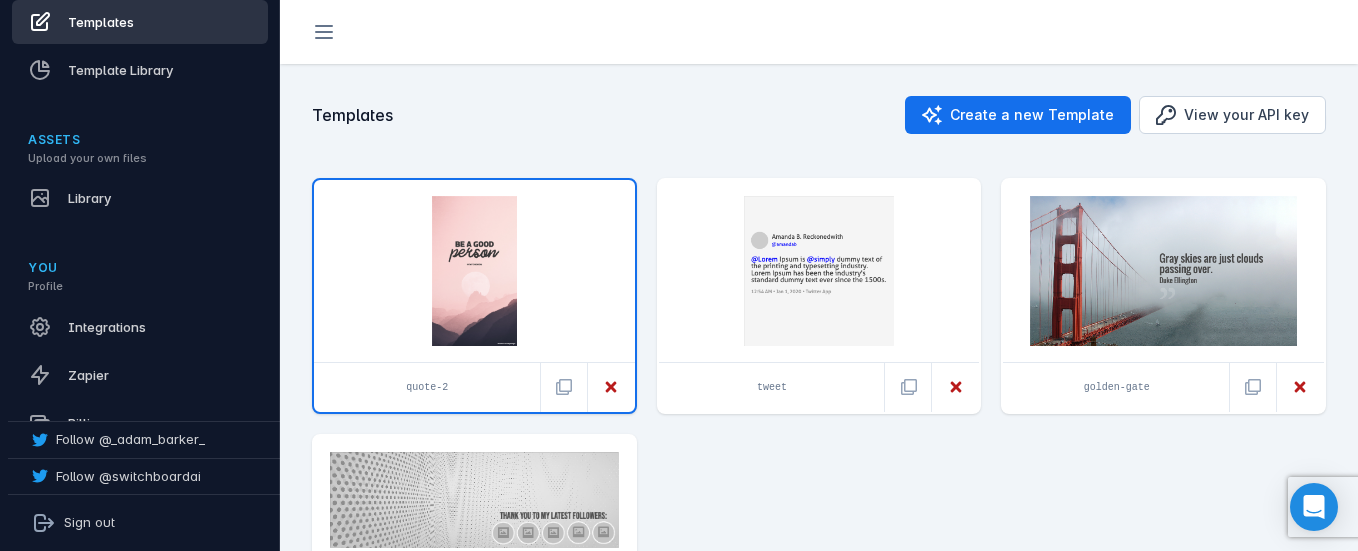 click at bounding box center [474, 271] 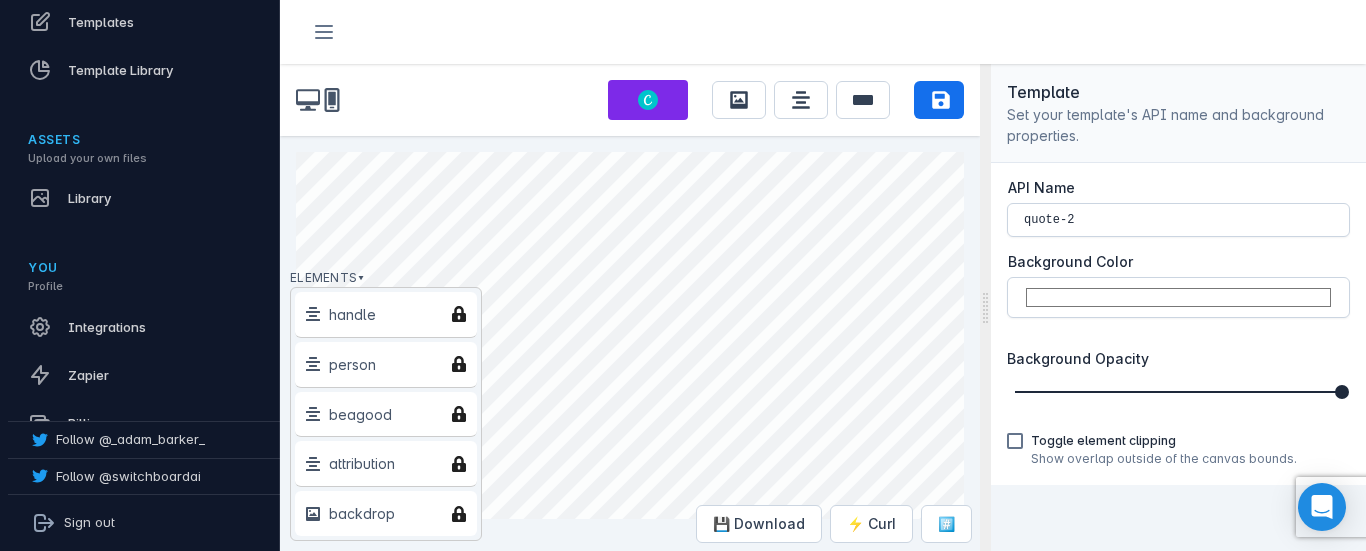 click on "API Name" at bounding box center [1178, 188] 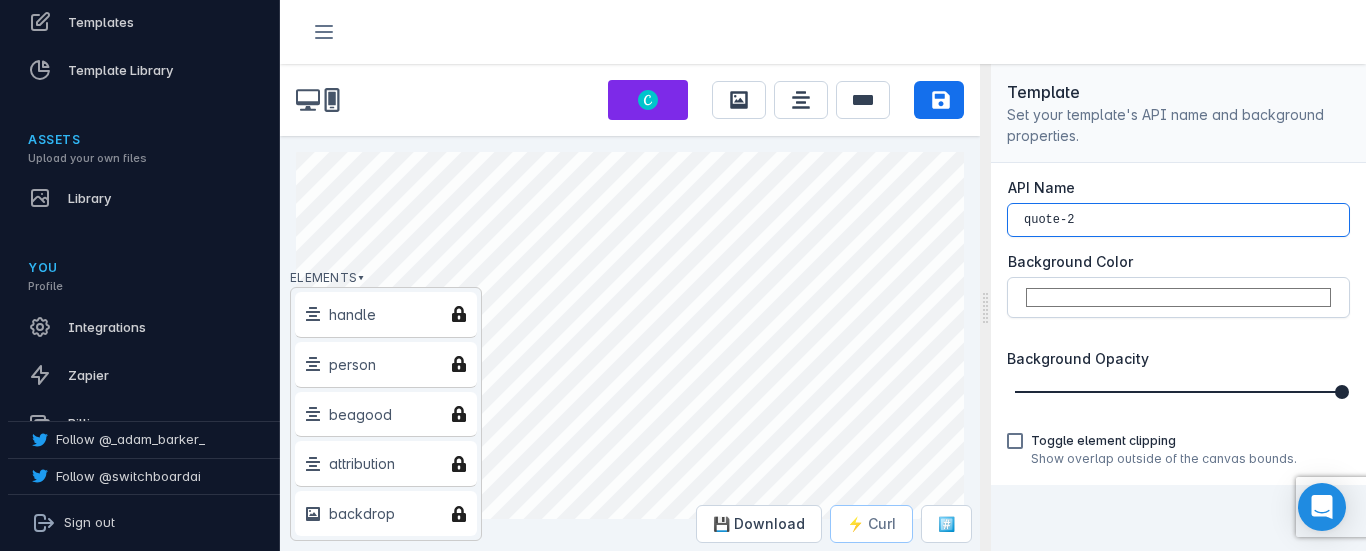 click on "⚡️ Curl" at bounding box center (871, 524) 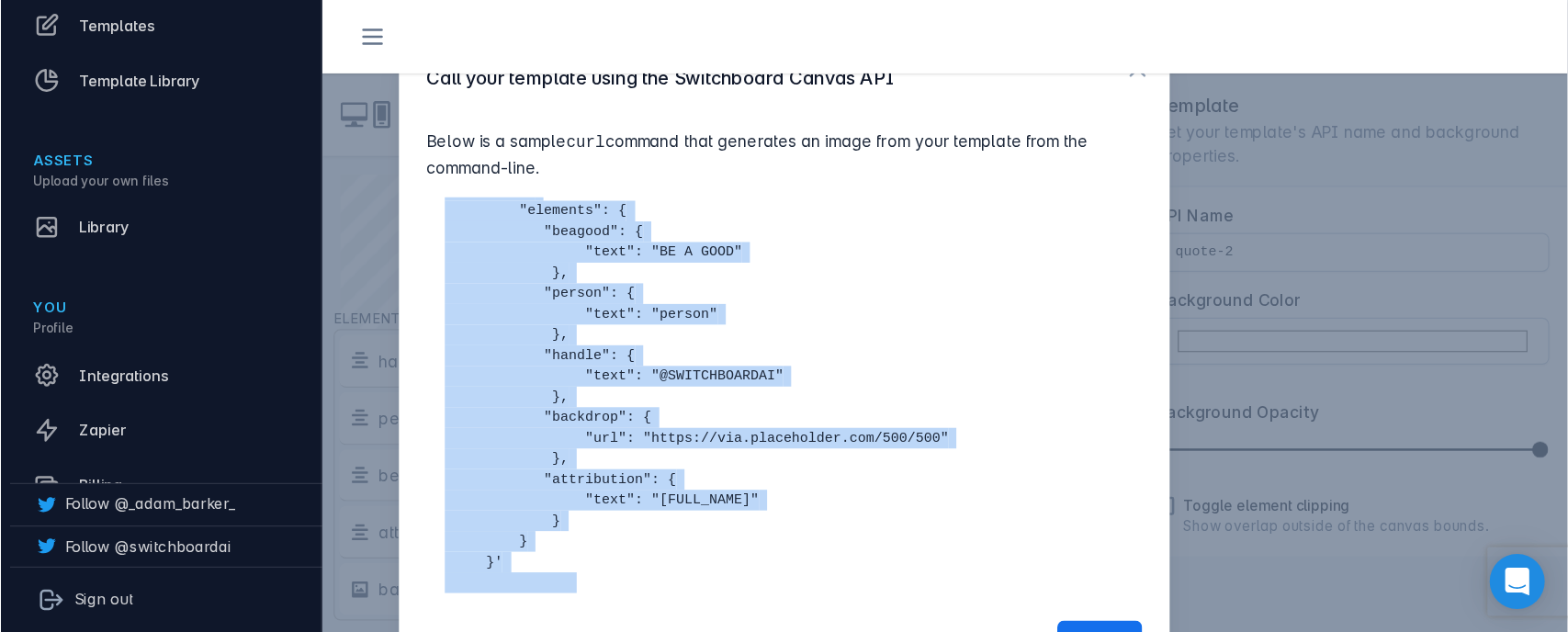 scroll, scrollTop: 218, scrollLeft: 0, axis: vertical 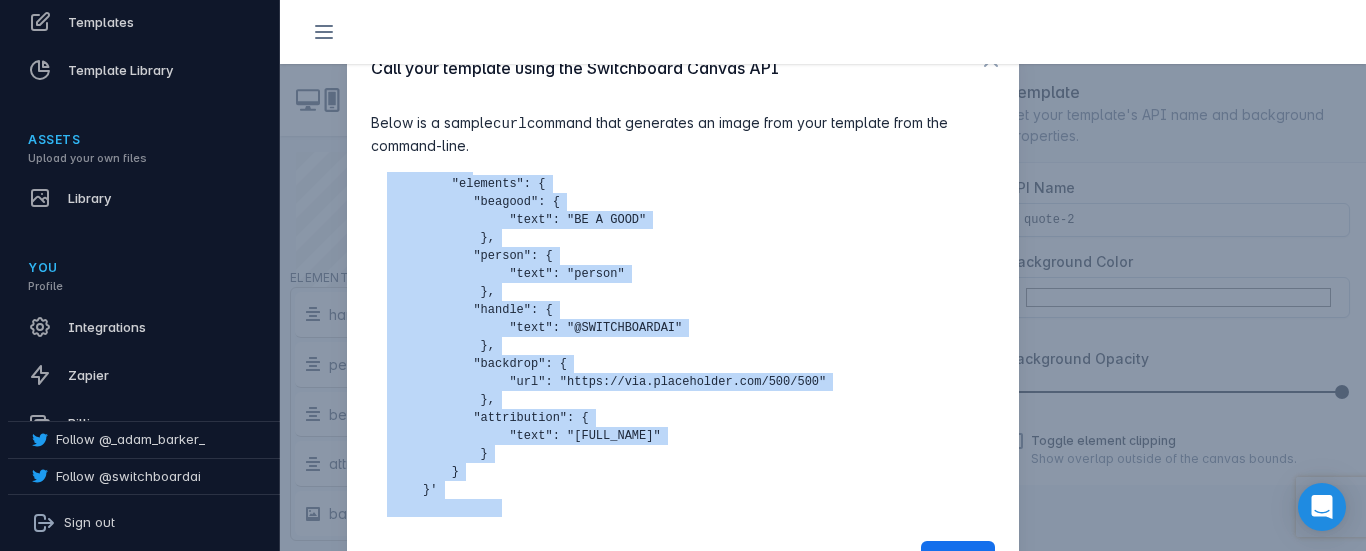 drag, startPoint x: 391, startPoint y: 202, endPoint x: 724, endPoint y: 486, distance: 437.65854 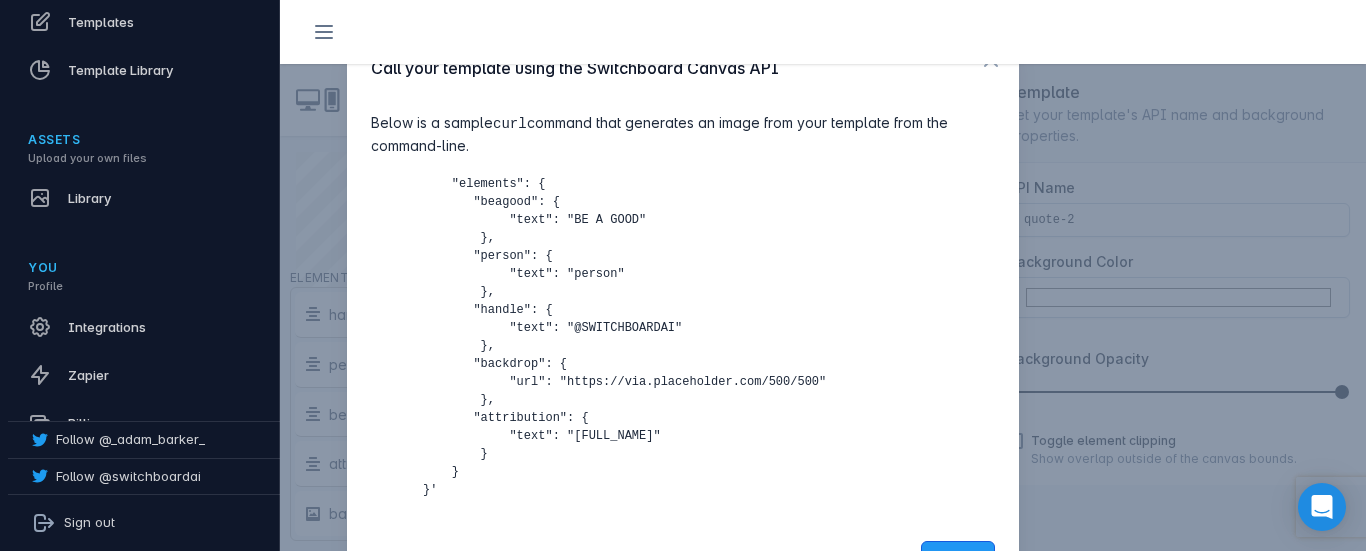 click on "Close" at bounding box center (958, 560) 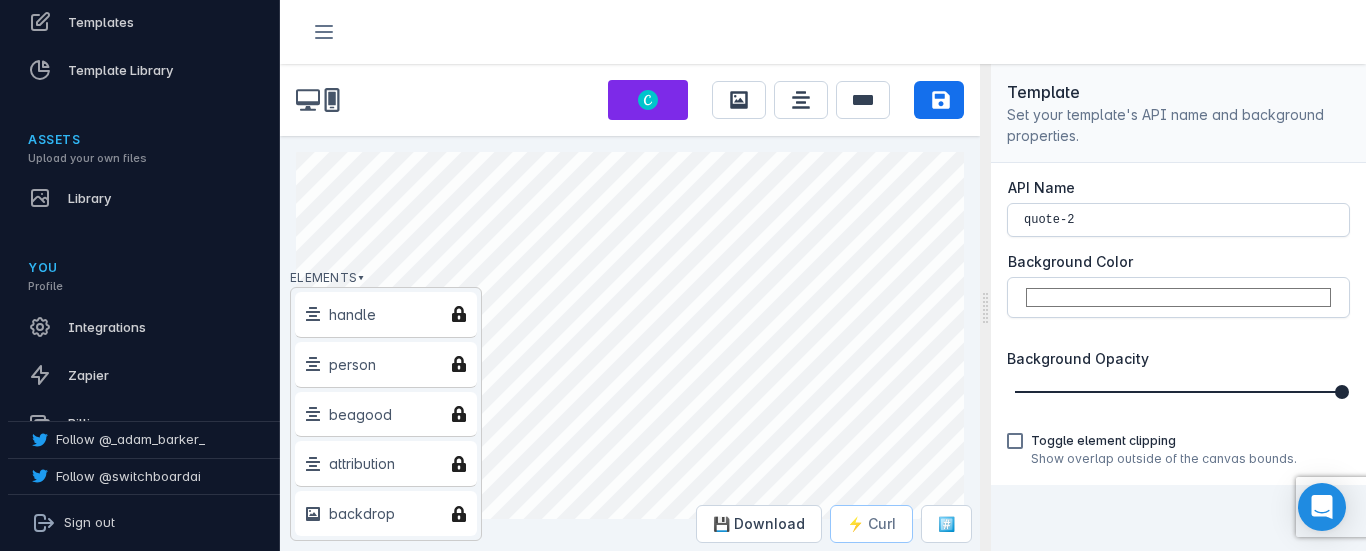 click on "⚡️ Curl" at bounding box center [871, 524] 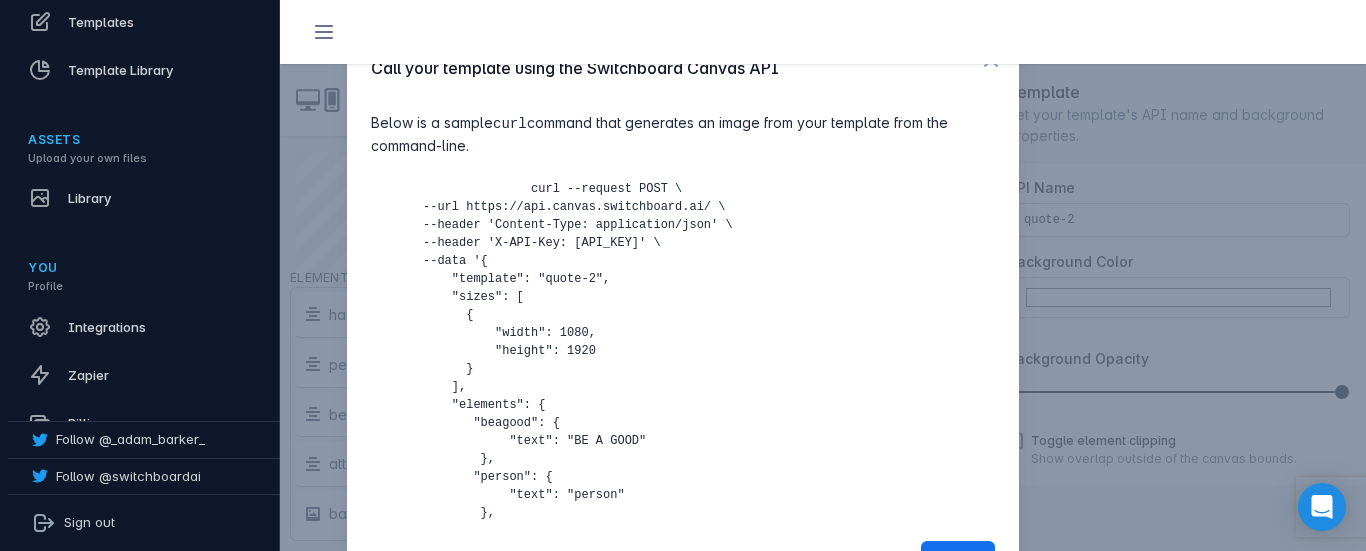 type 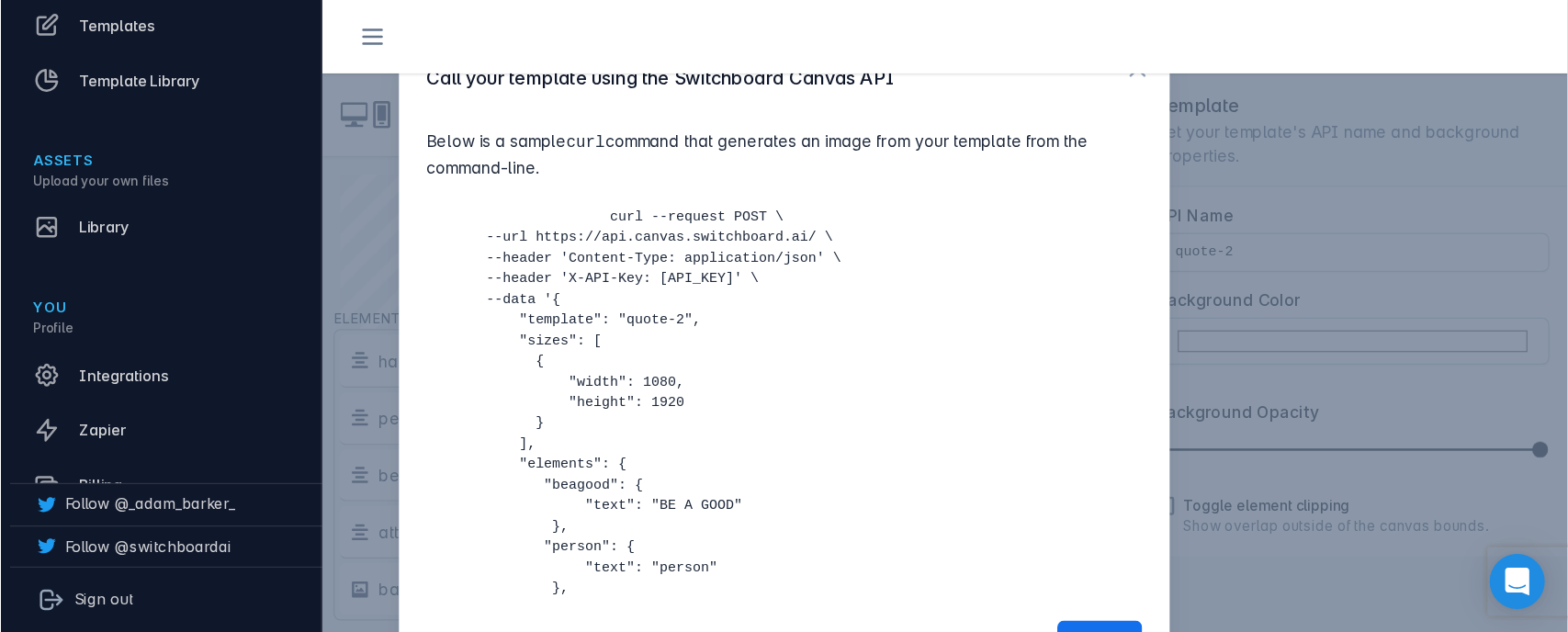 scroll, scrollTop: 347, scrollLeft: 0, axis: vertical 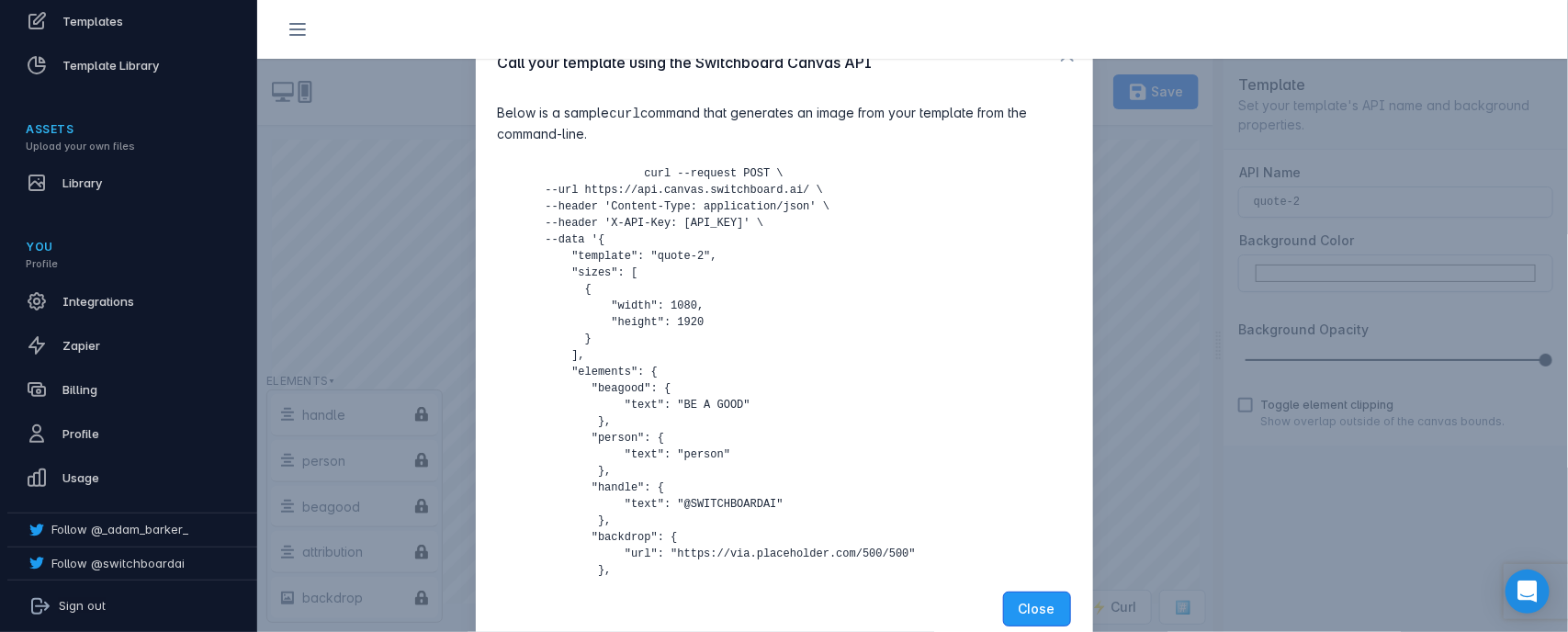 click on "Close" at bounding box center (1037, 609) 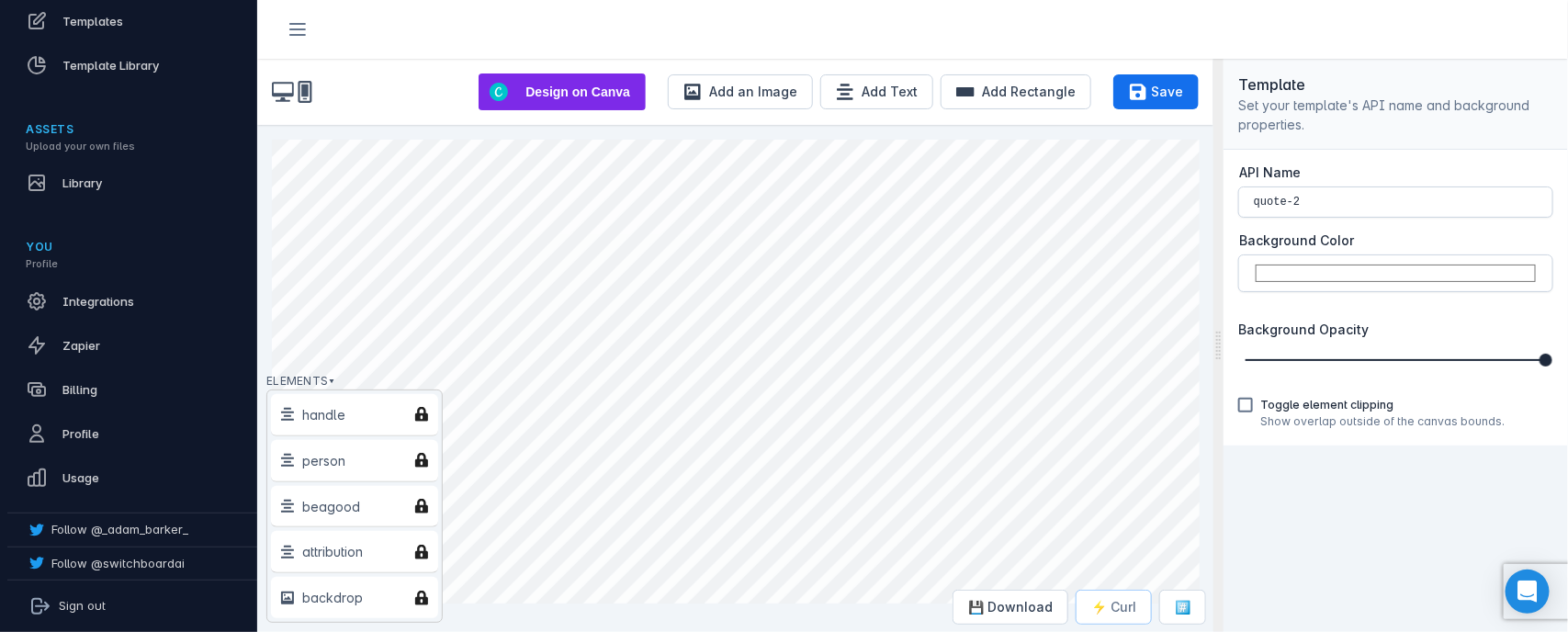 click on "⚡️ Curl" at bounding box center (1113, 607) 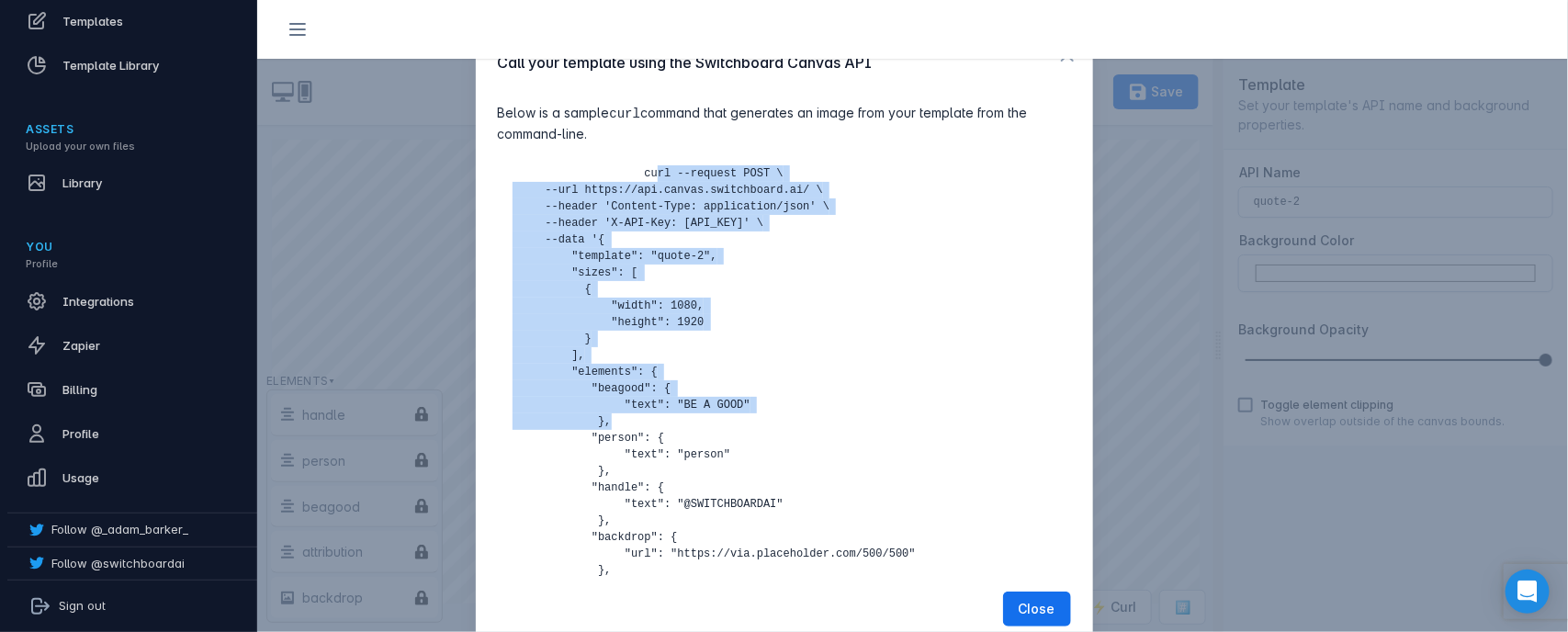 drag, startPoint x: 518, startPoint y: 187, endPoint x: 657, endPoint y: 405, distance: 258.544 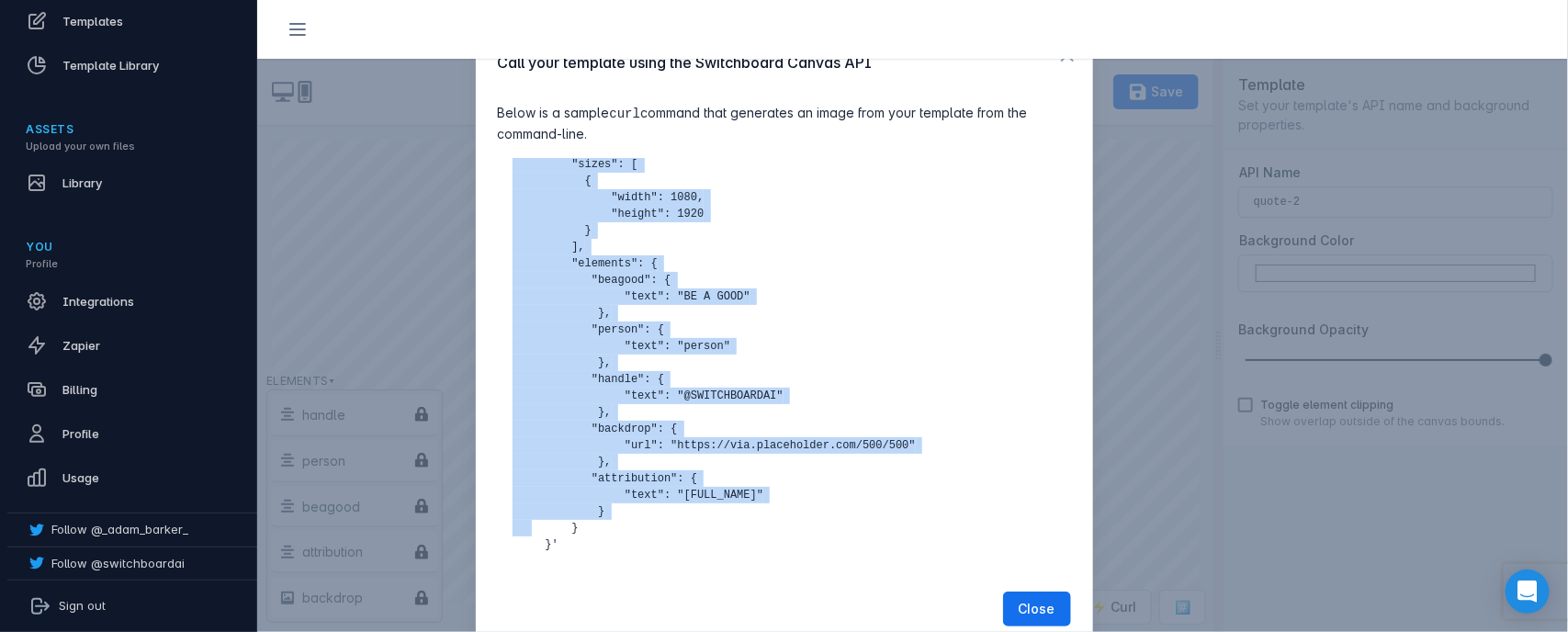 scroll, scrollTop: 122, scrollLeft: 0, axis: vertical 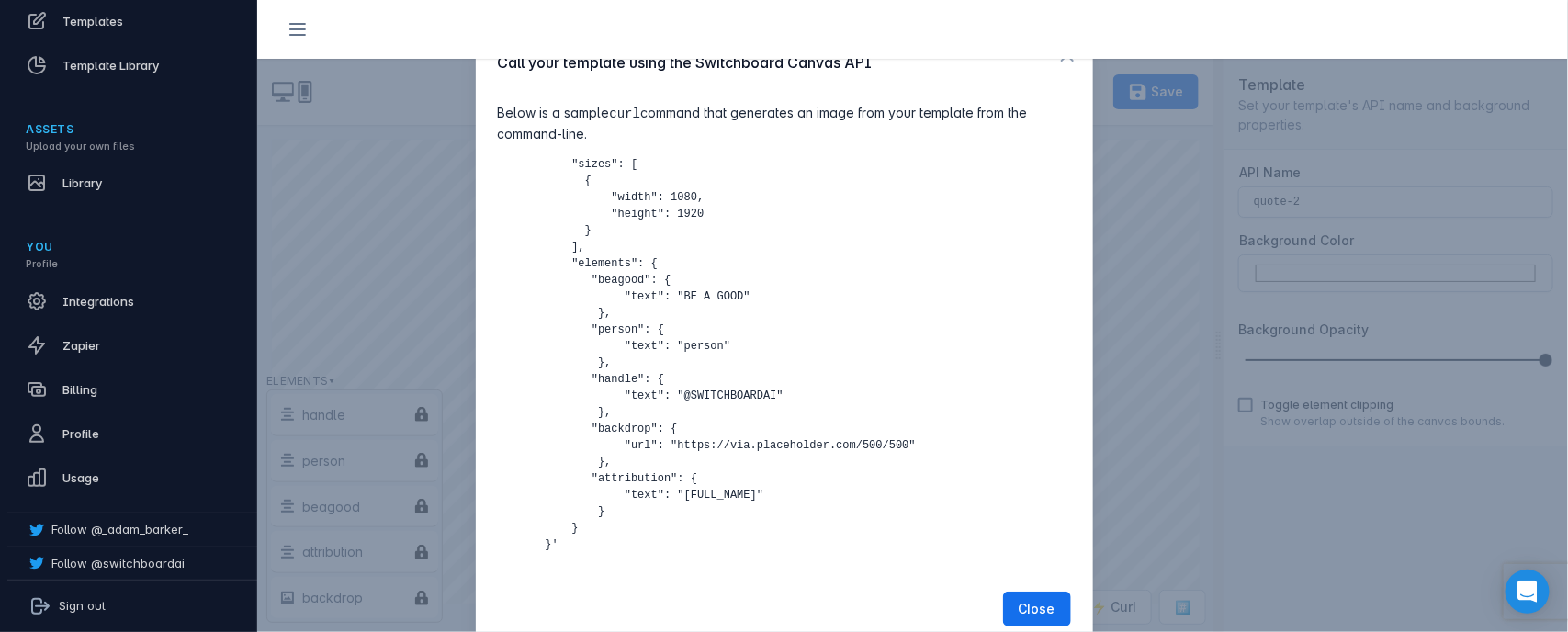 click on "curl --request POST \
--url https://api.canvas.switchboard.ai/ \
--header 'Content-Type: application/json' \
--header 'X-API-Key: [API_KEY]' \
--data '{
"template": "quote-2",
"sizes": [
{
"width": 1080,
"height": 1920
}
],
"elements": {
"beagood": {
"text": "BE A GOOD"
},
"person": {
"text": "person"
},
"handle": {
"text": "@SWITCHBOARDAI"
},
"backdrop": {
"url": "https://via.placeholder.com/500/500"
},
"attribution": {
"text": "[FULL_NAME]"
}
}
}'" at bounding box center (714, 305) 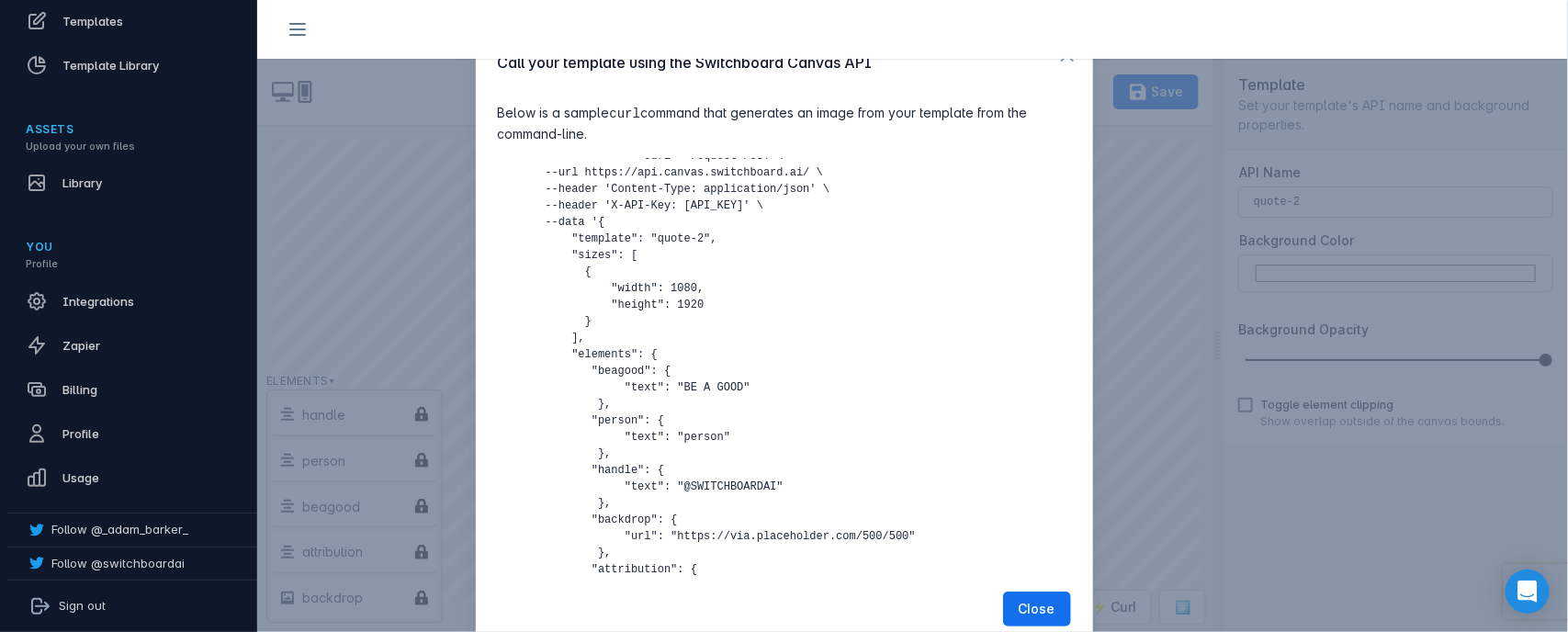 scroll, scrollTop: 0, scrollLeft: 0, axis: both 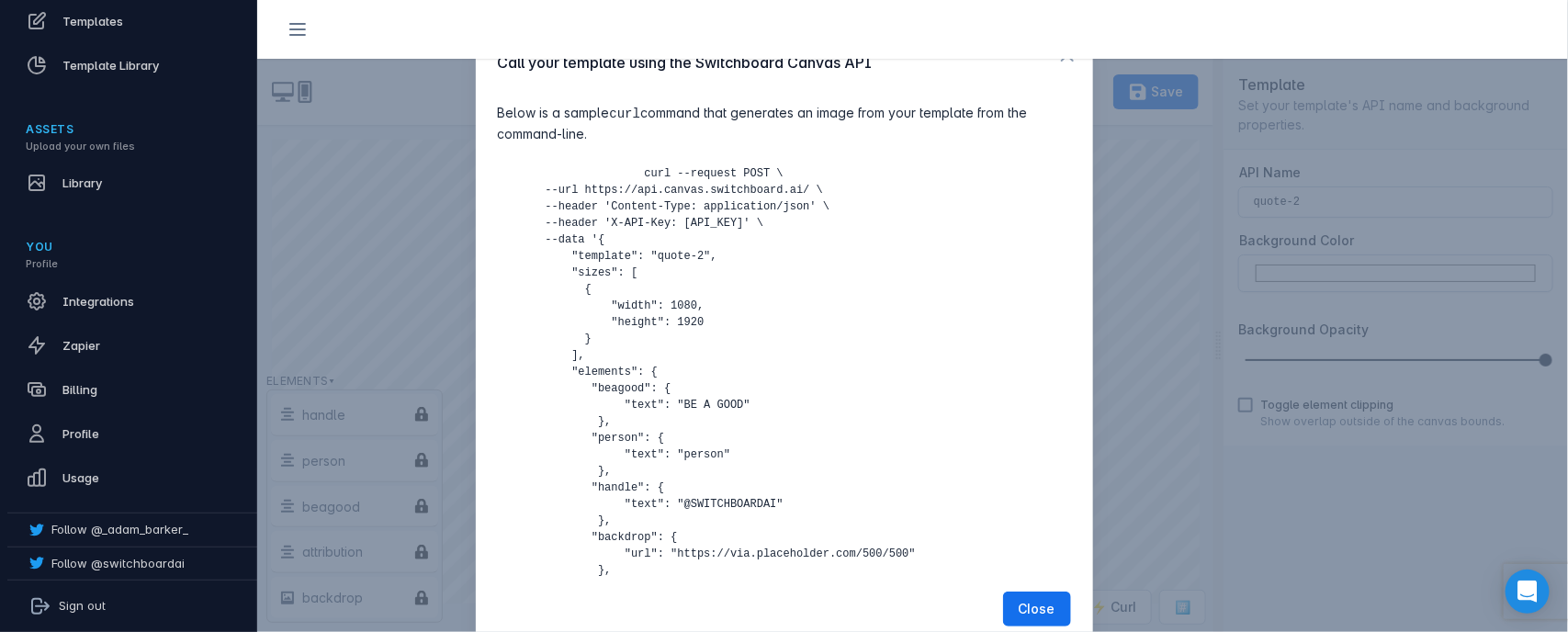 drag, startPoint x: 554, startPoint y: 545, endPoint x: 505, endPoint y: 190, distance: 358.3657 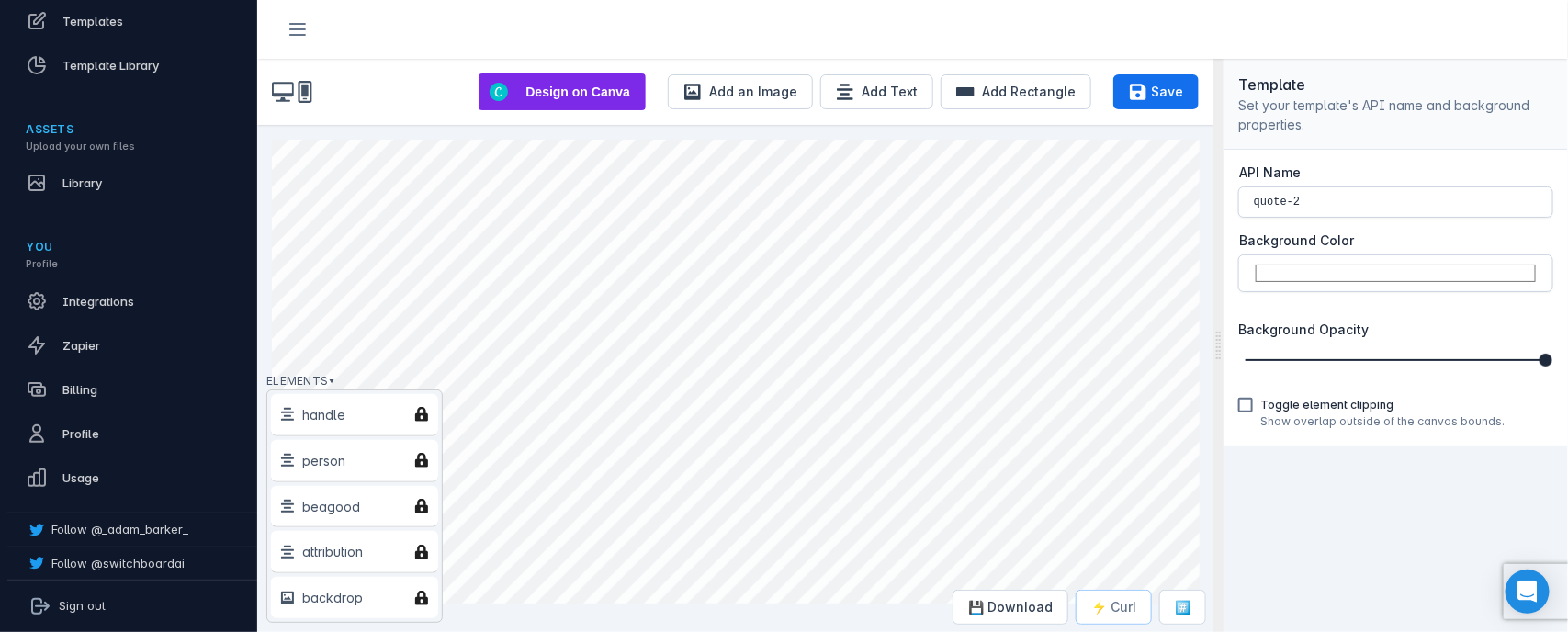 click on "⚡️ Curl" at bounding box center (1113, 607) 